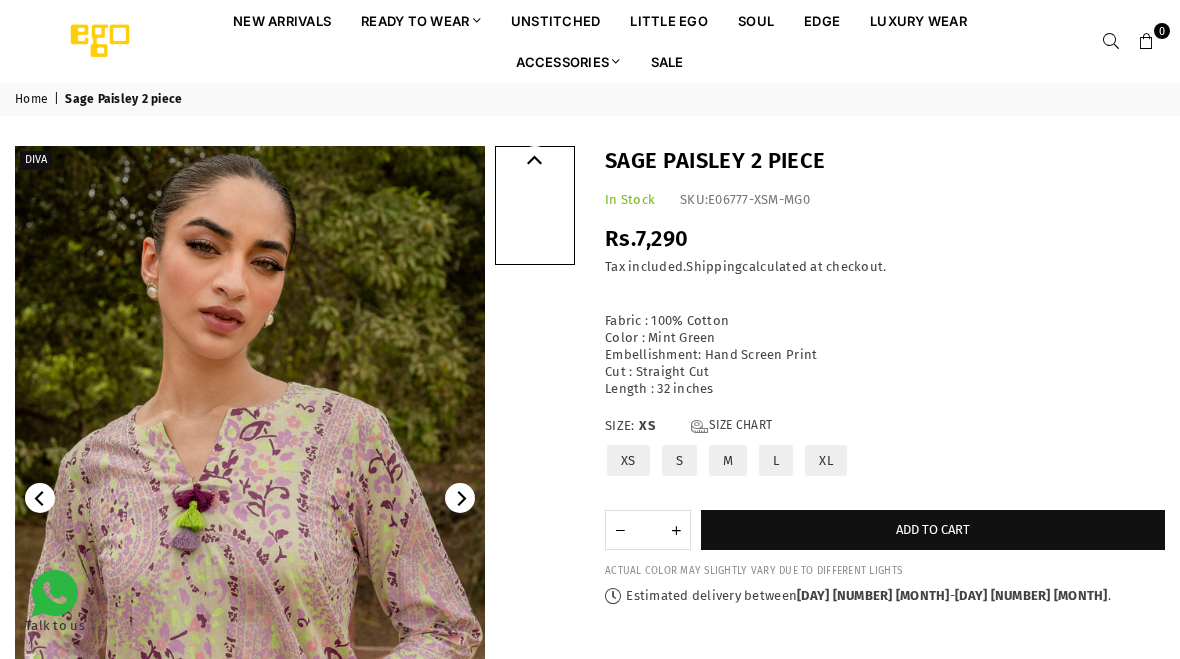 scroll, scrollTop: 0, scrollLeft: 0, axis: both 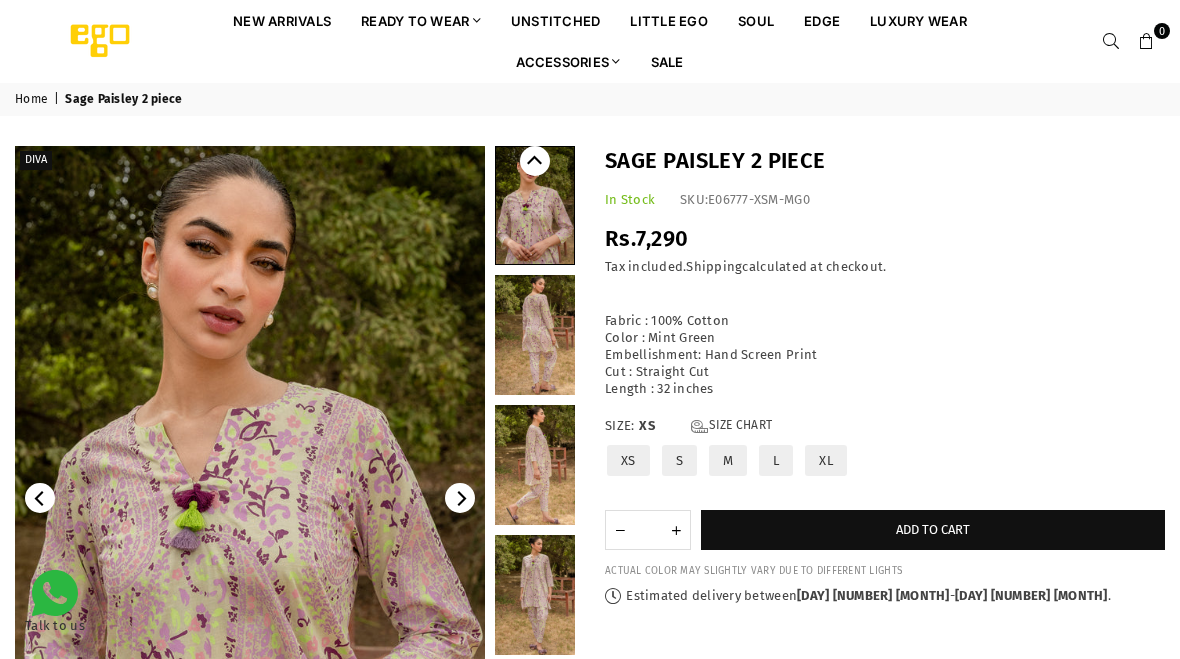 click at bounding box center [250, 498] 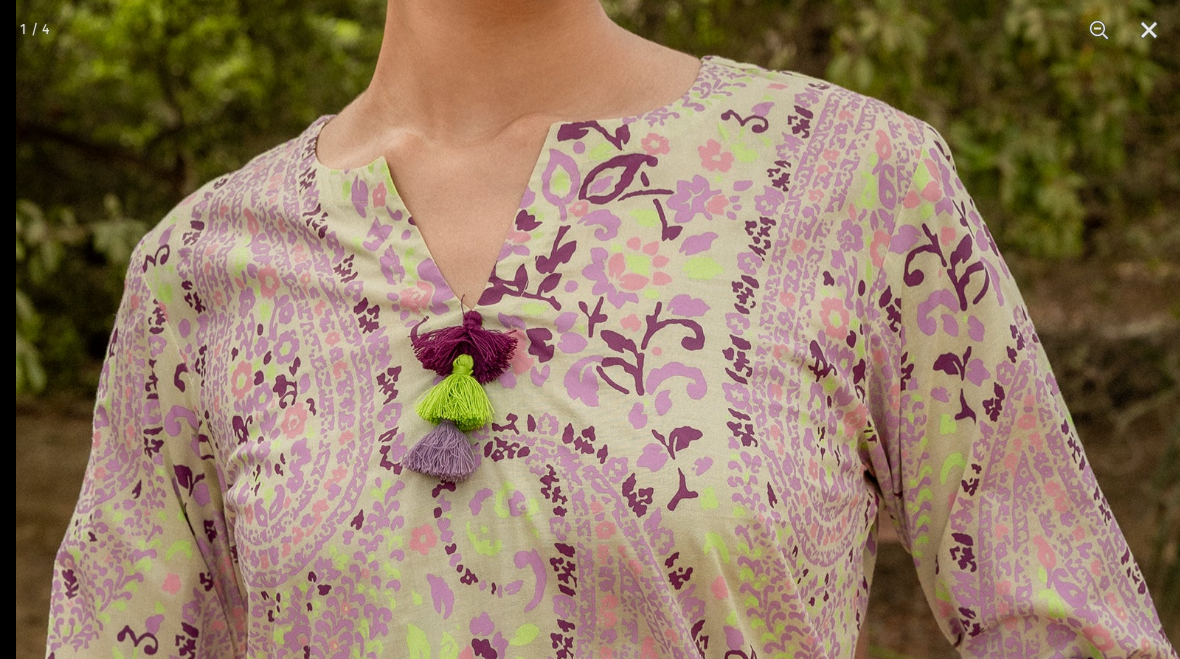 scroll, scrollTop: 0, scrollLeft: 0, axis: both 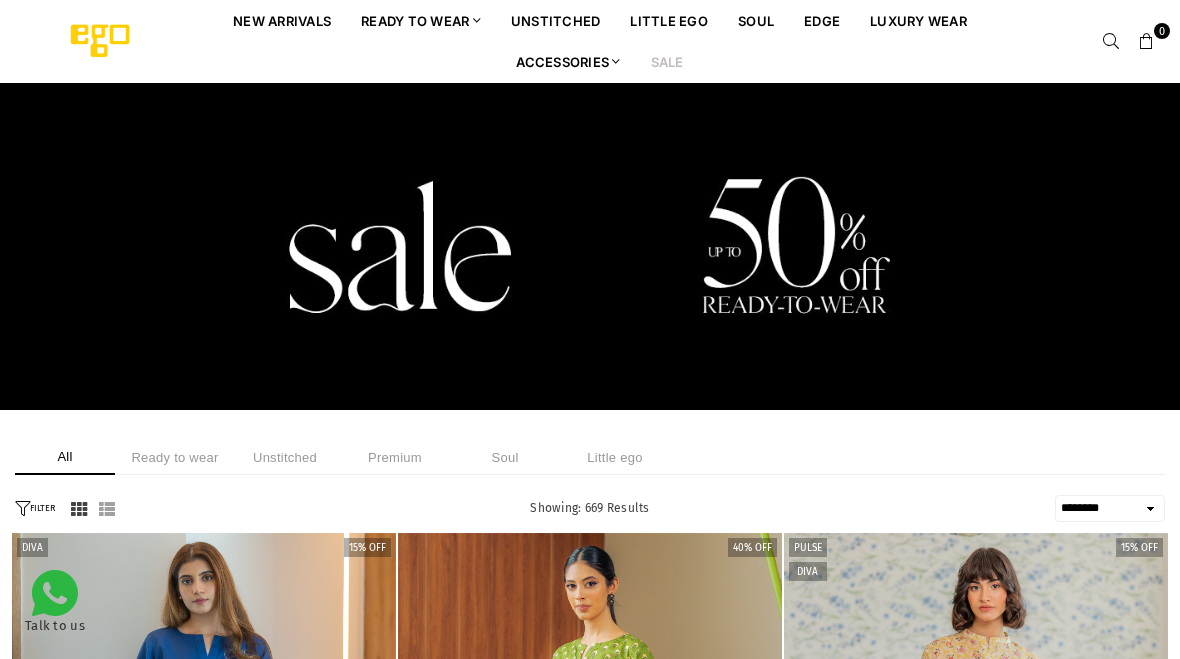 select on "******" 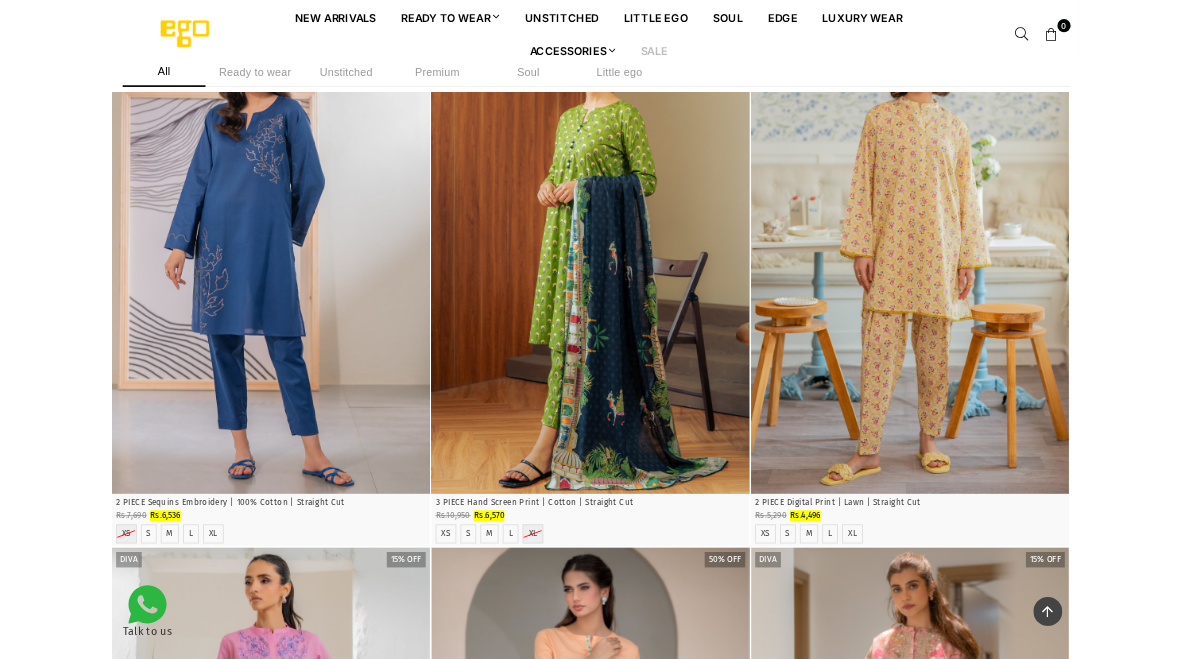 scroll, scrollTop: 456, scrollLeft: 0, axis: vertical 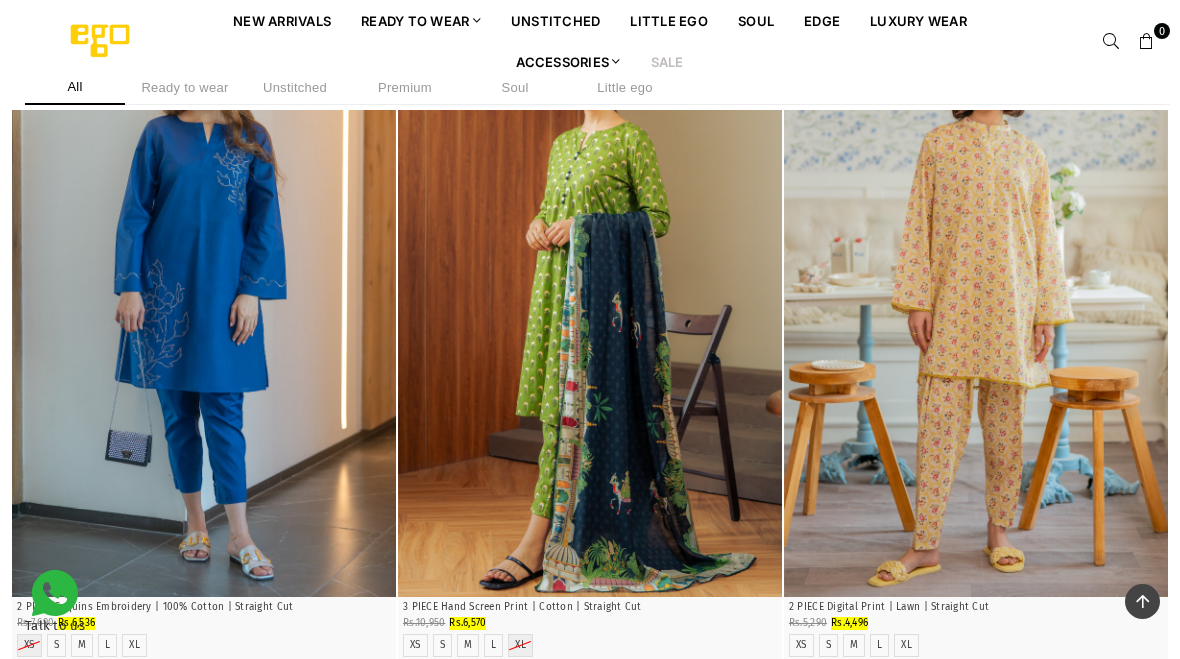 click at bounding box center (590, 309) 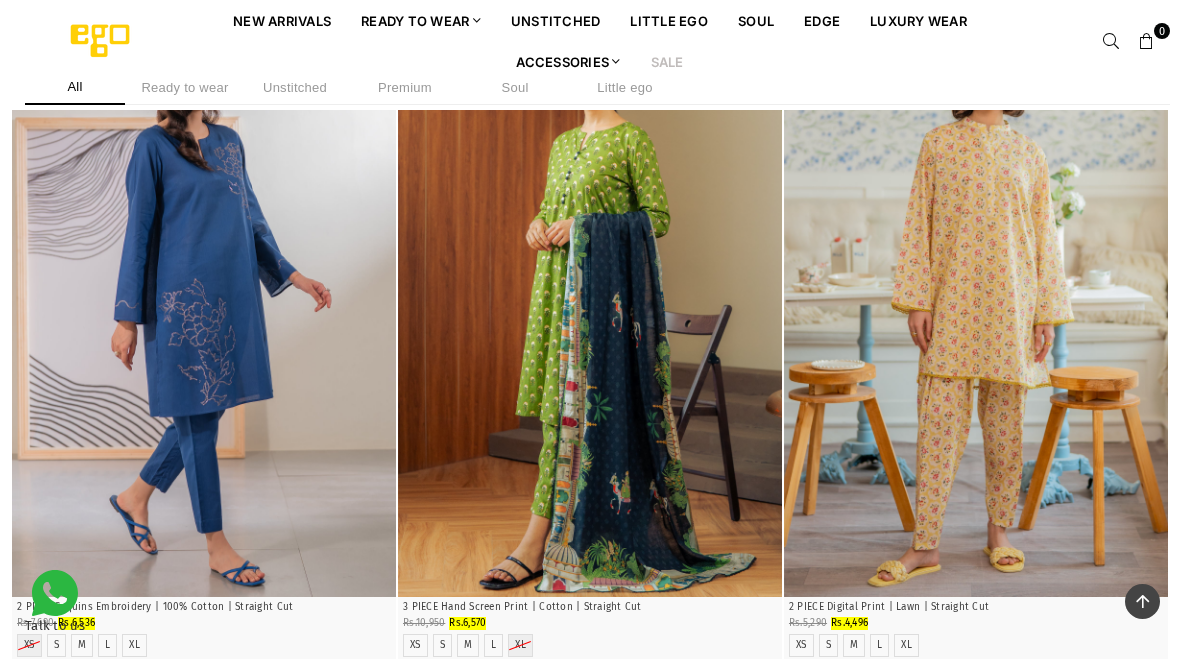 click on "3 PIECE Hand Screen Print | Cotton | Straight Cut" at bounding box center (590, 607) 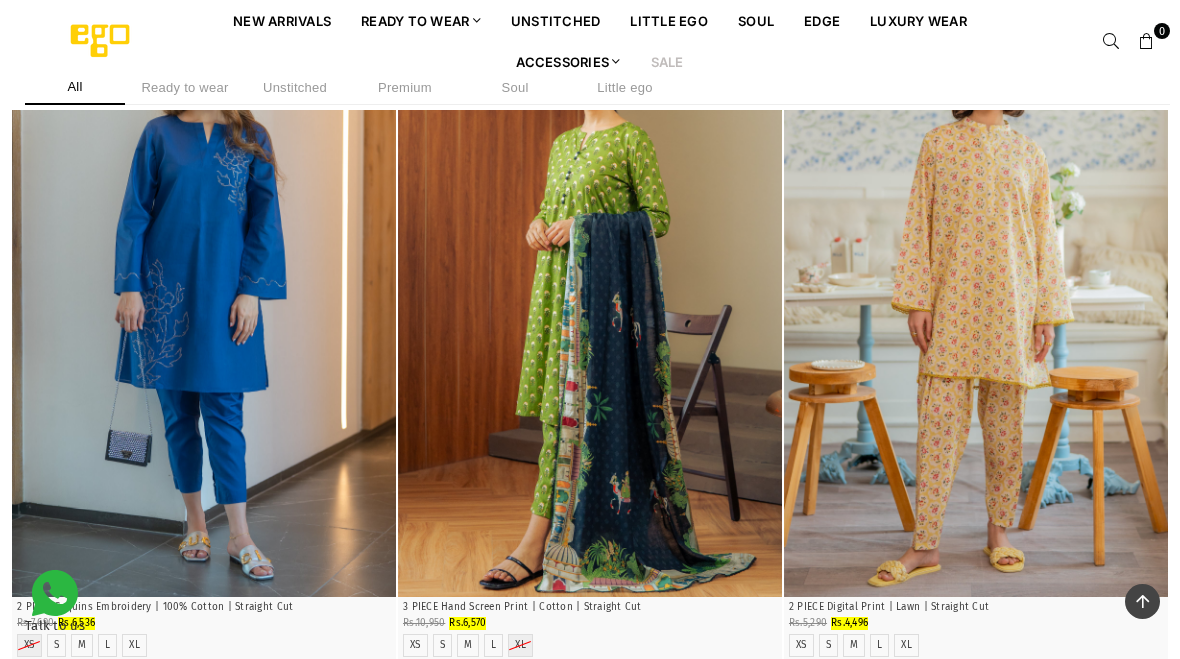 click at bounding box center [590, 309] 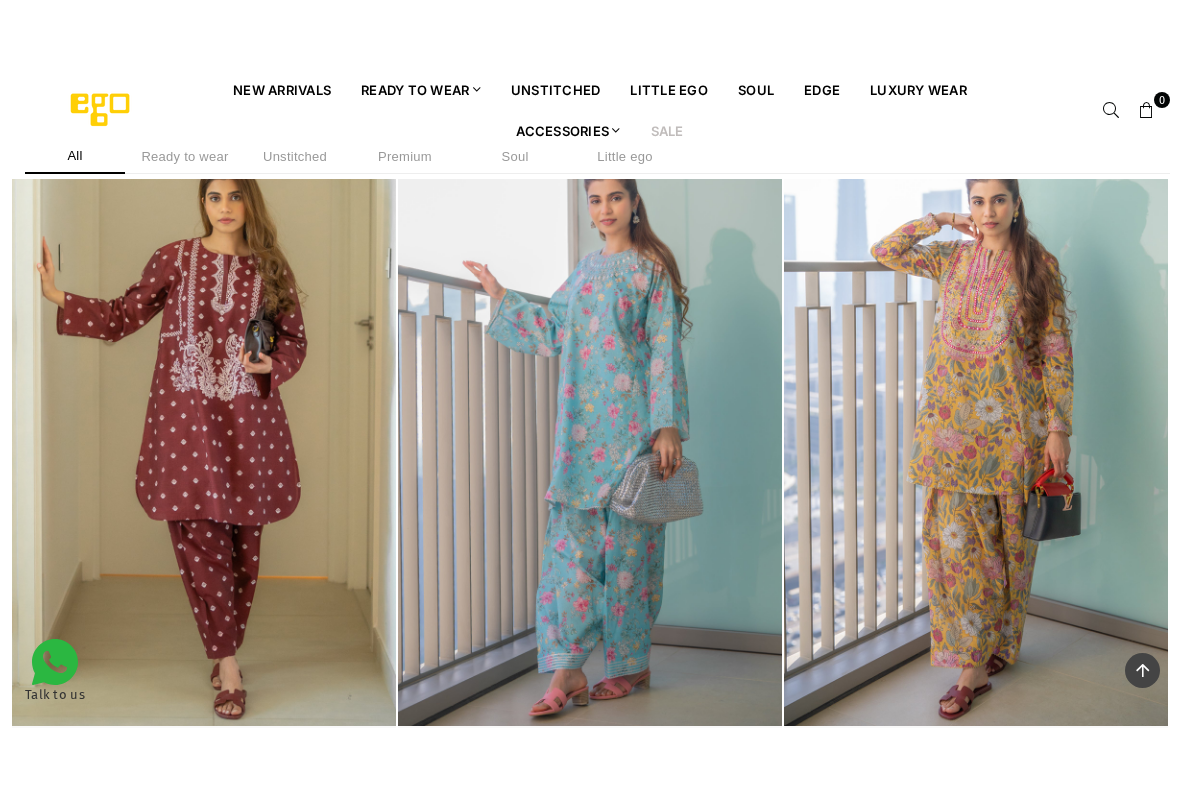 scroll, scrollTop: 3055, scrollLeft: 0, axis: vertical 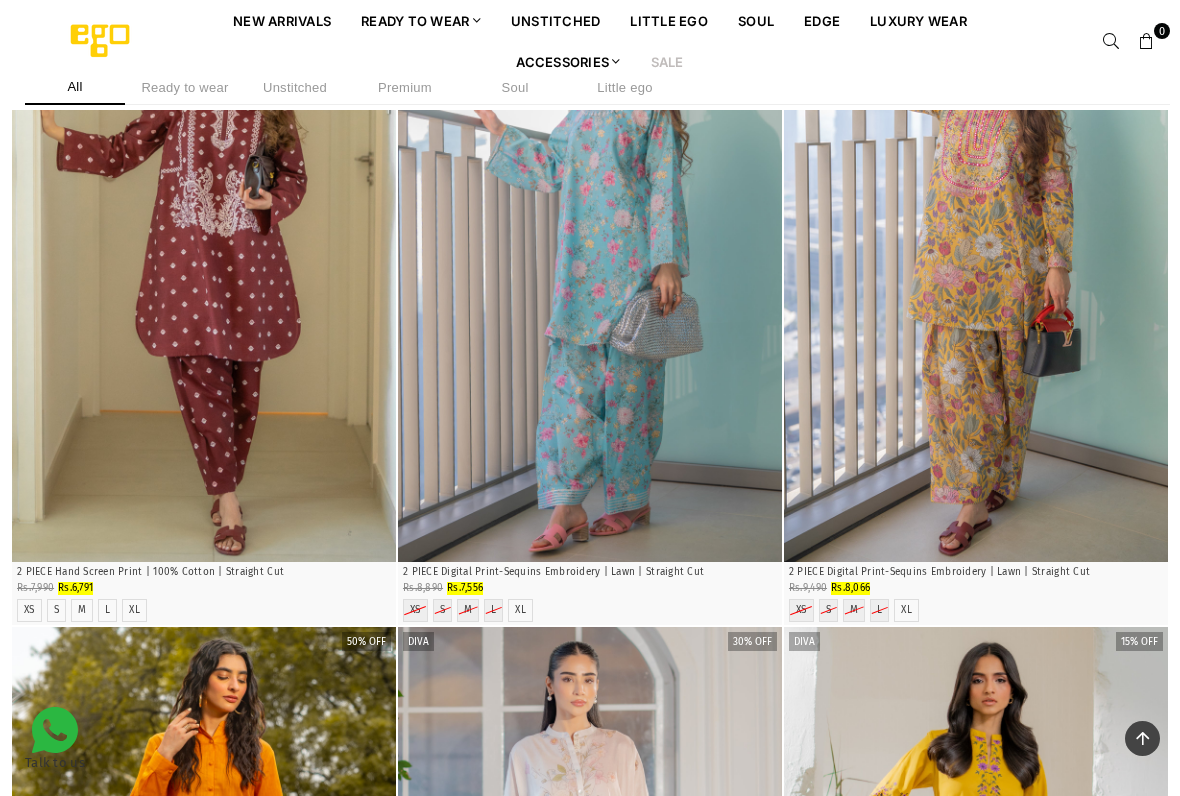 click at bounding box center [590, 274] 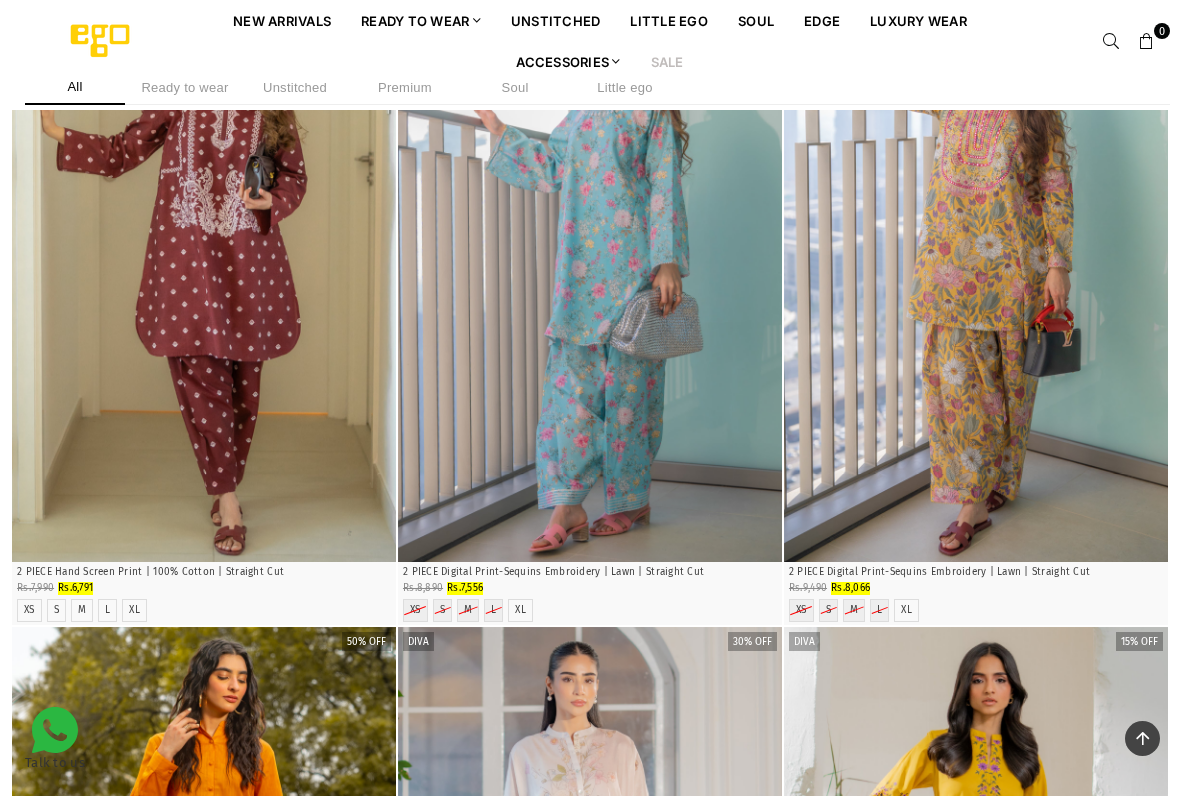 click at bounding box center [590, 274] 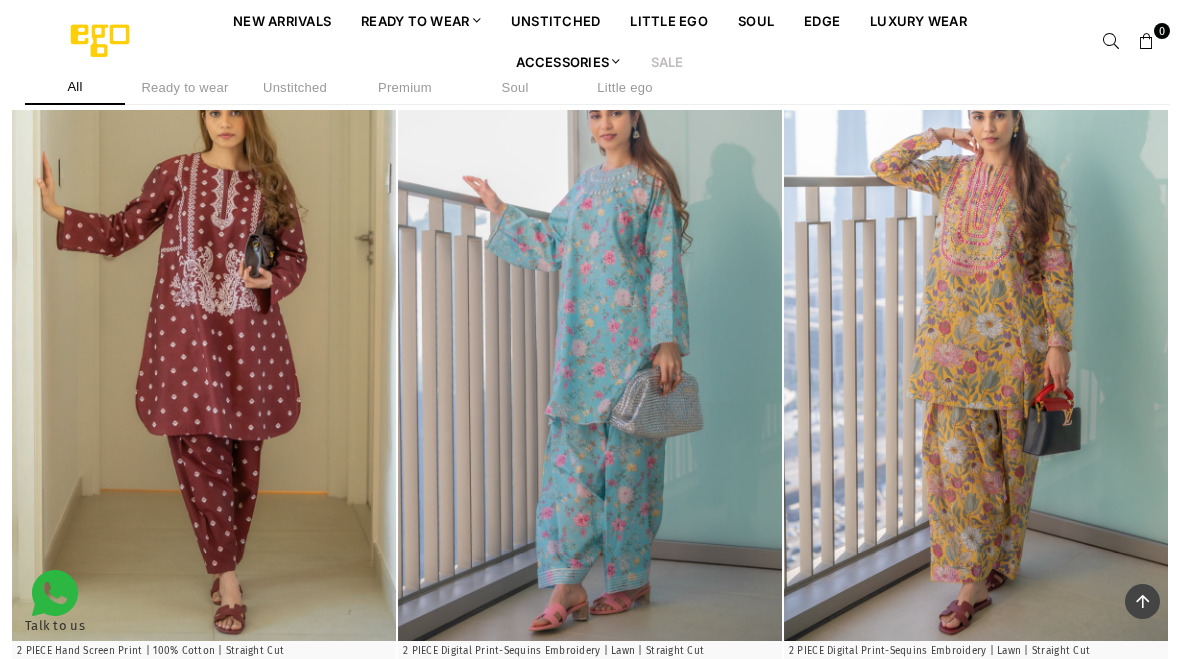 scroll, scrollTop: 2975, scrollLeft: 0, axis: vertical 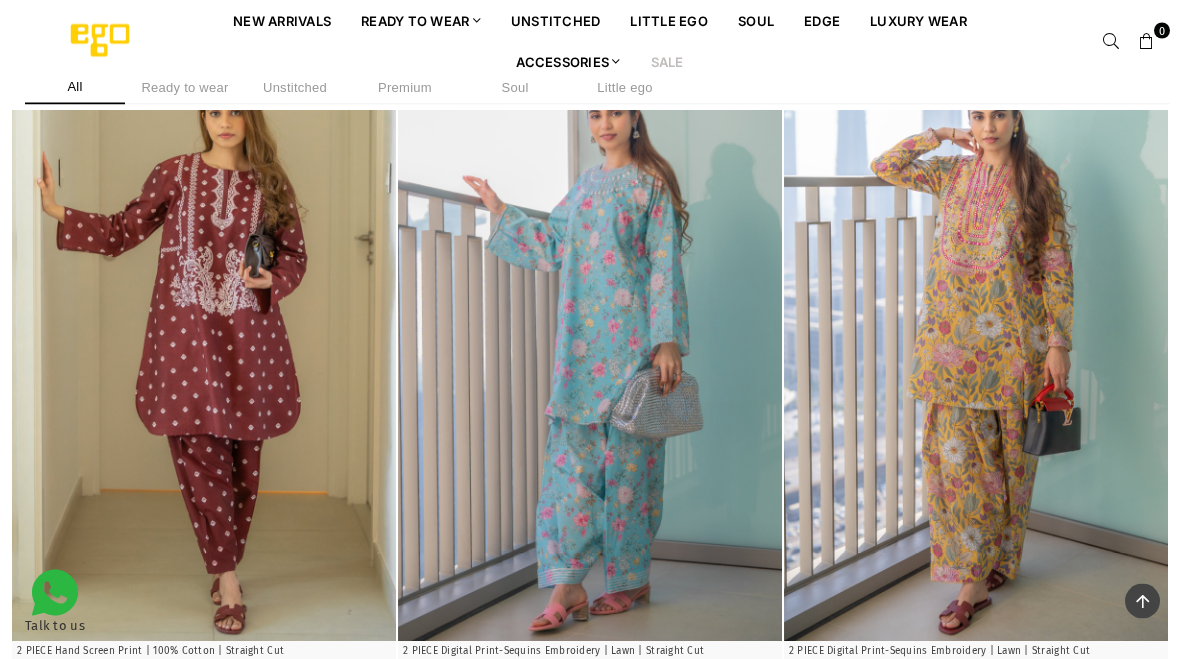 click at bounding box center [976, 354] 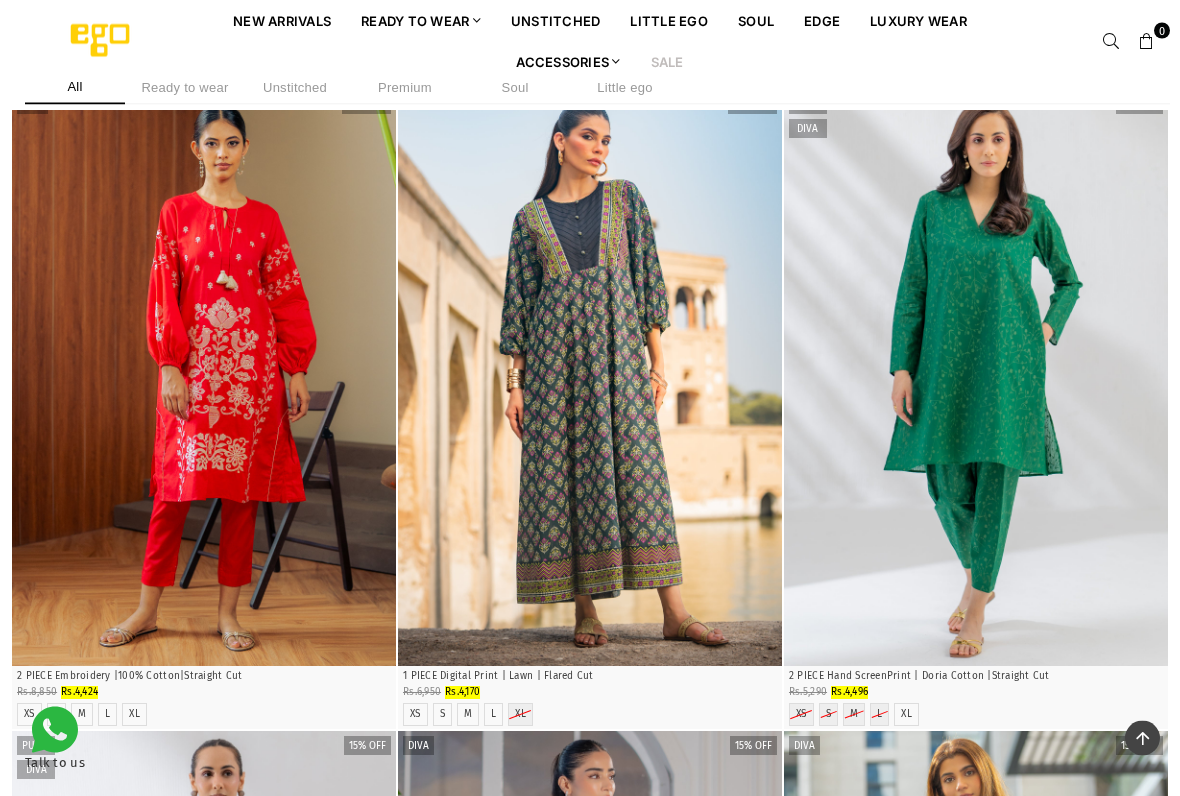 scroll, scrollTop: 4874, scrollLeft: 0, axis: vertical 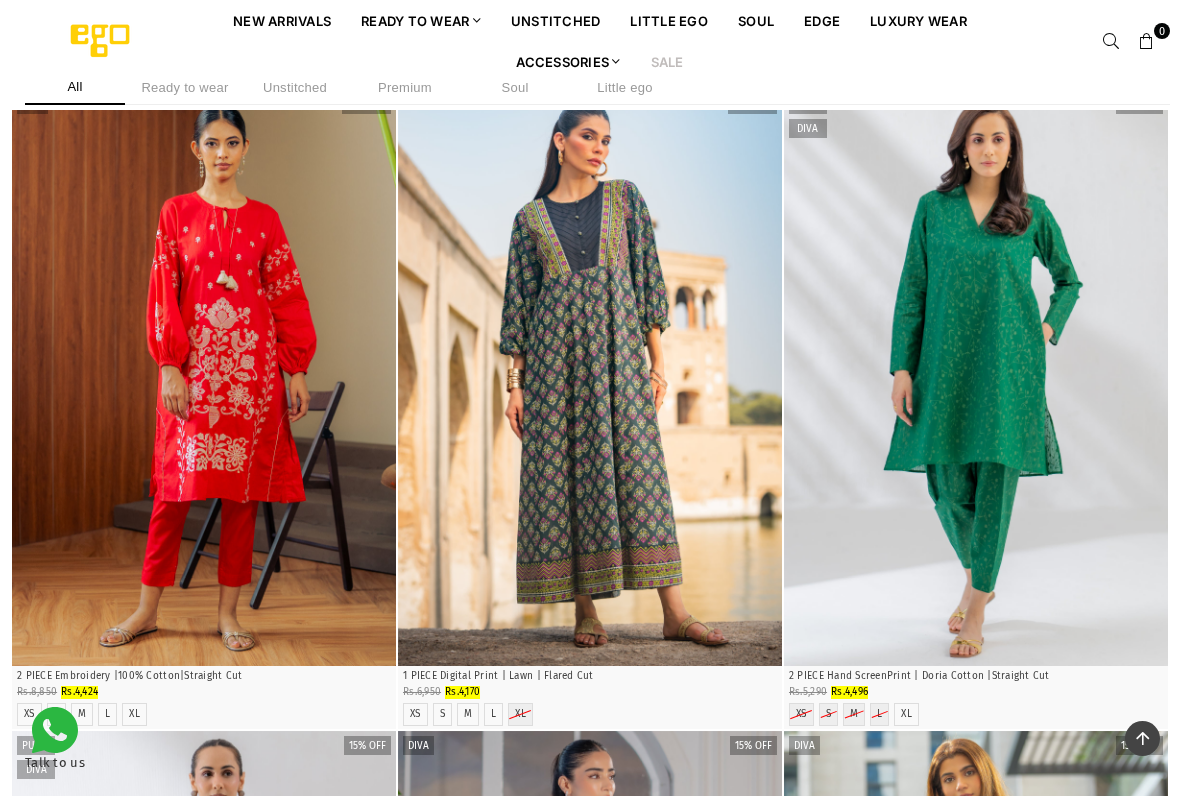click at bounding box center (590, 378) 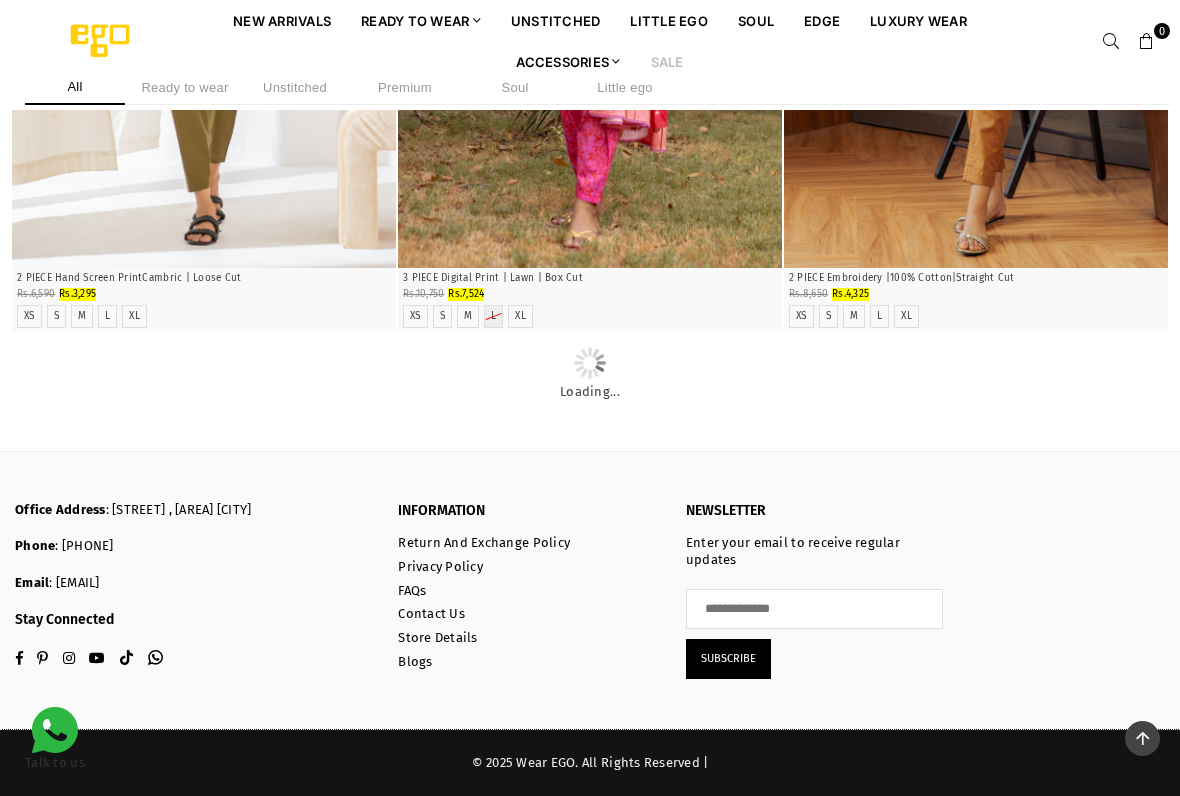 scroll, scrollTop: 13894, scrollLeft: 0, axis: vertical 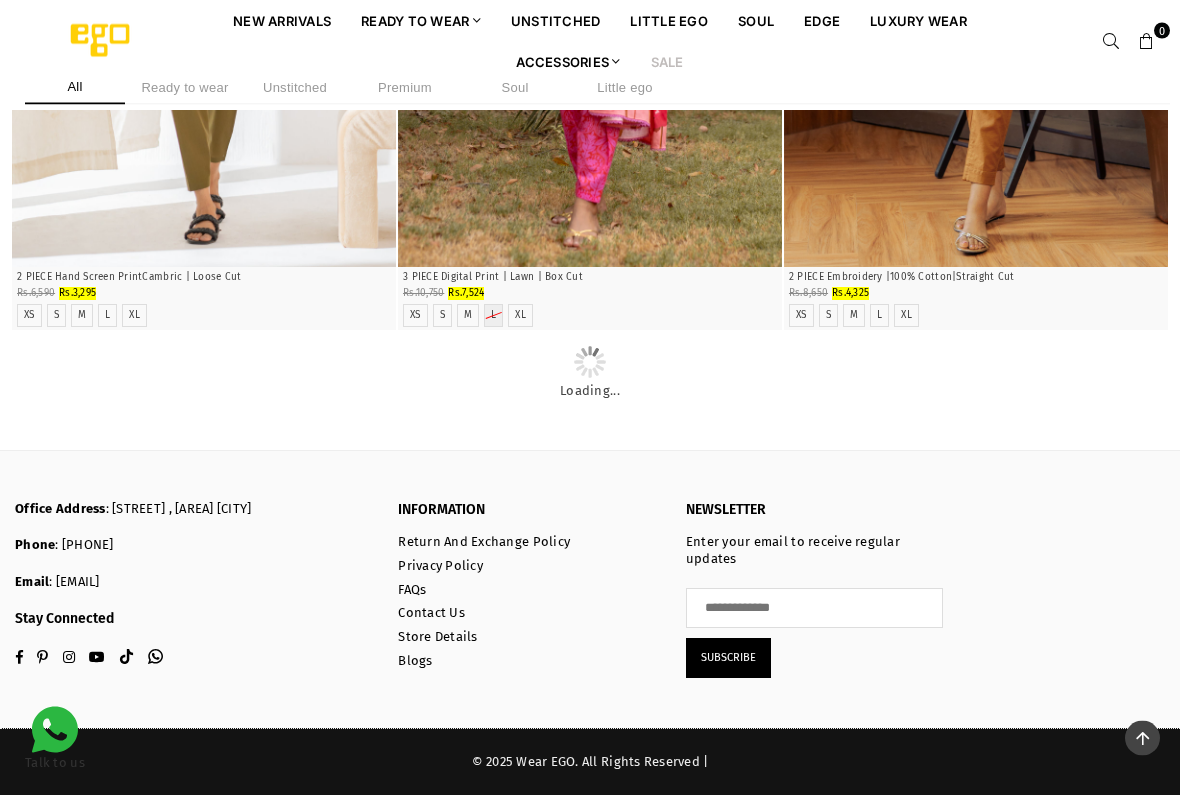 click at bounding box center [976, -1302] 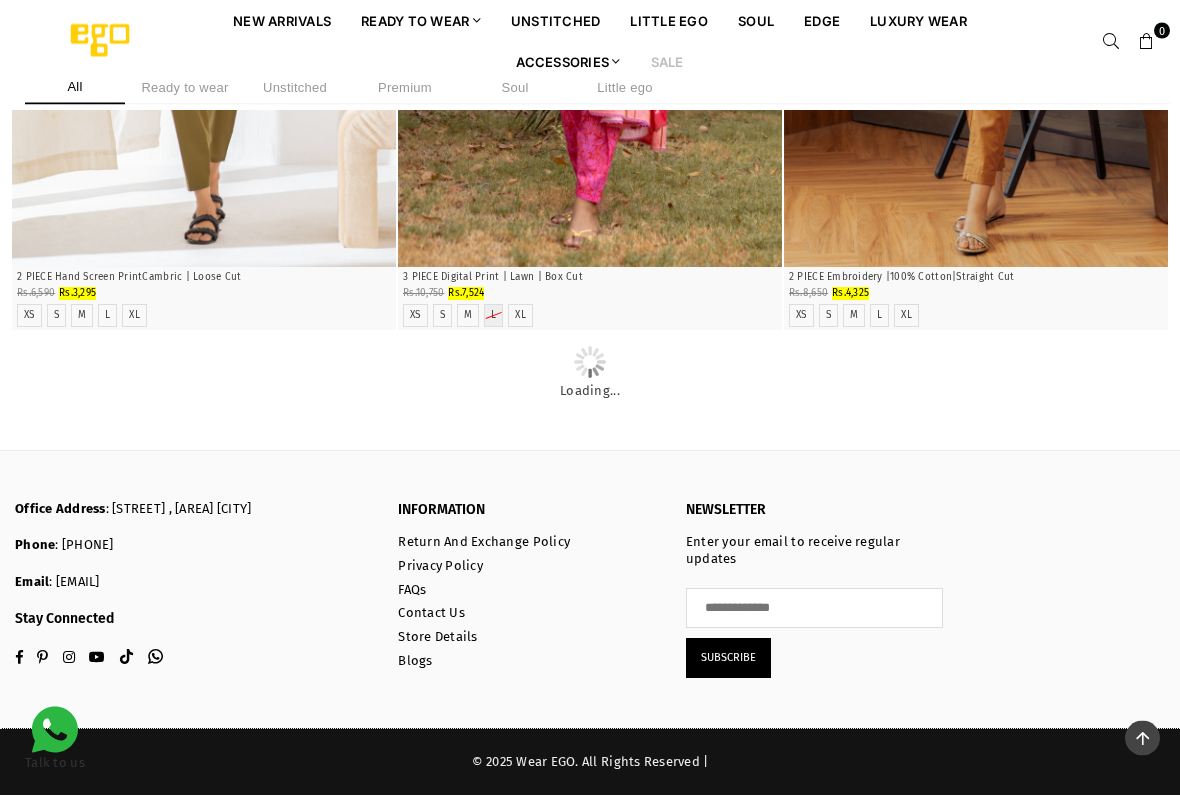 click on "3 PIECE Digital Print | Lawn" at bounding box center [976, -1004] 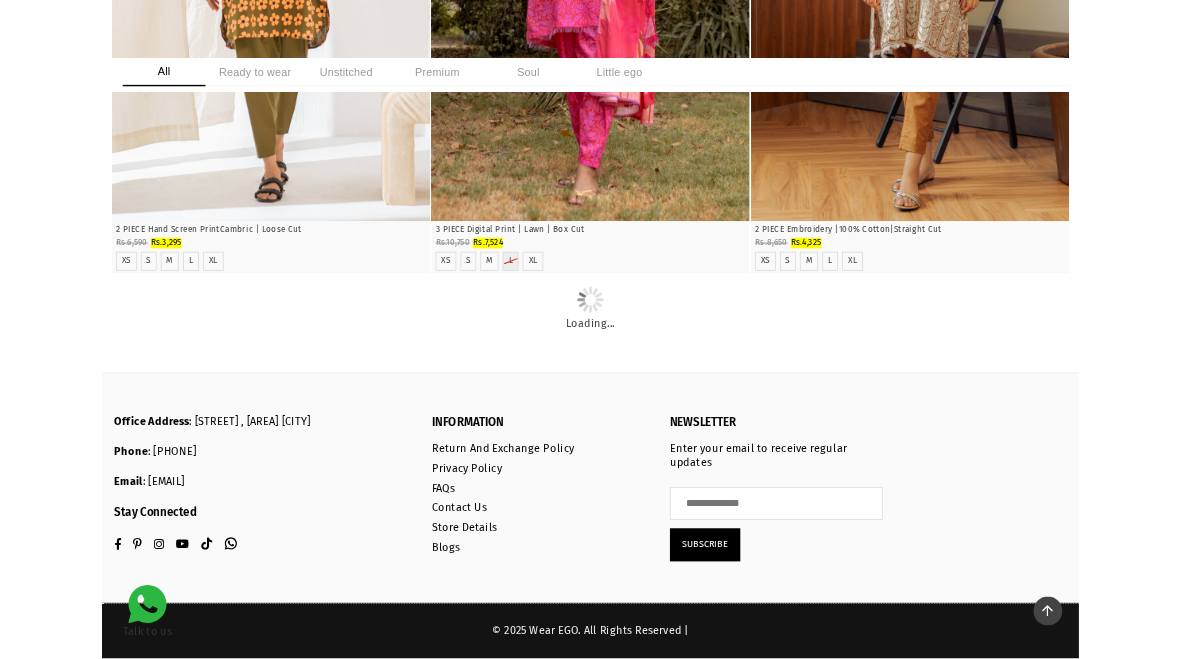 scroll, scrollTop: 13951, scrollLeft: 0, axis: vertical 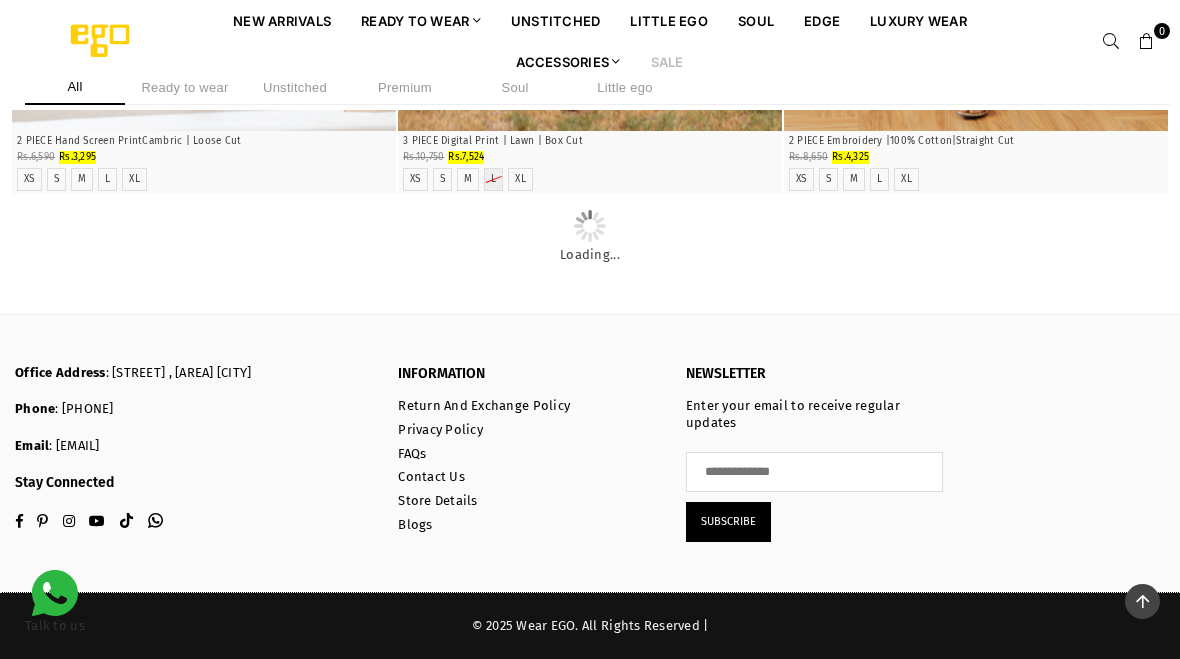 click on "Regular price Rs.4,250 Rs.3,400" at bounding box center [976, -1125] 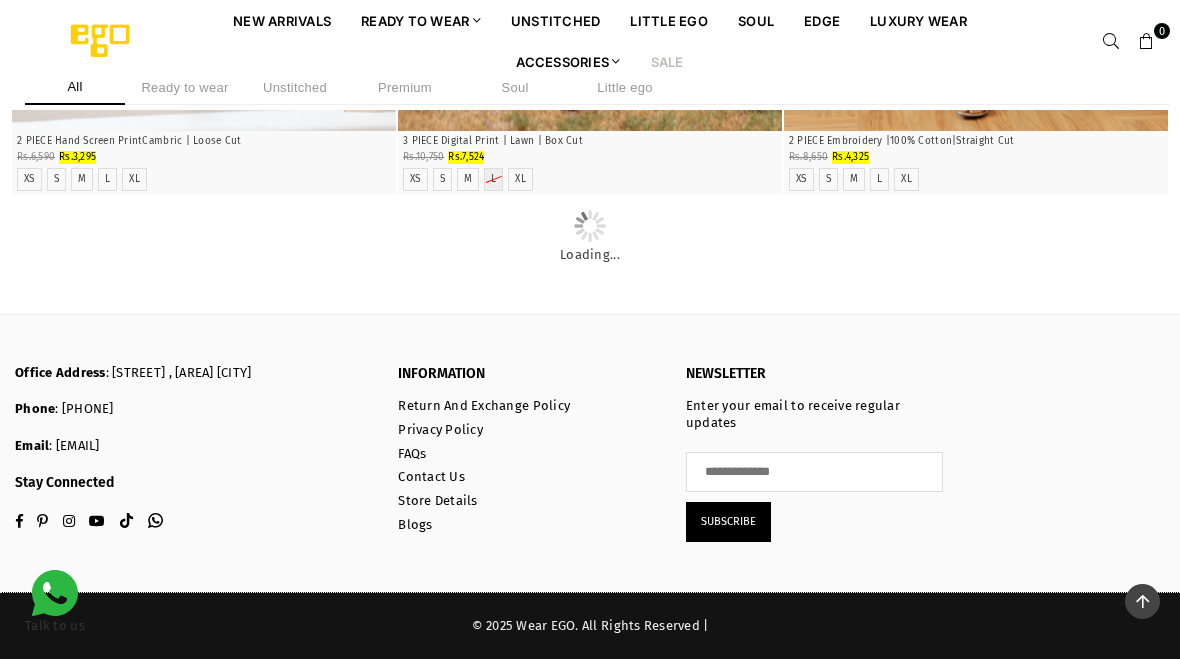 click on "Rs.3,400" at bounding box center (850, -1125) 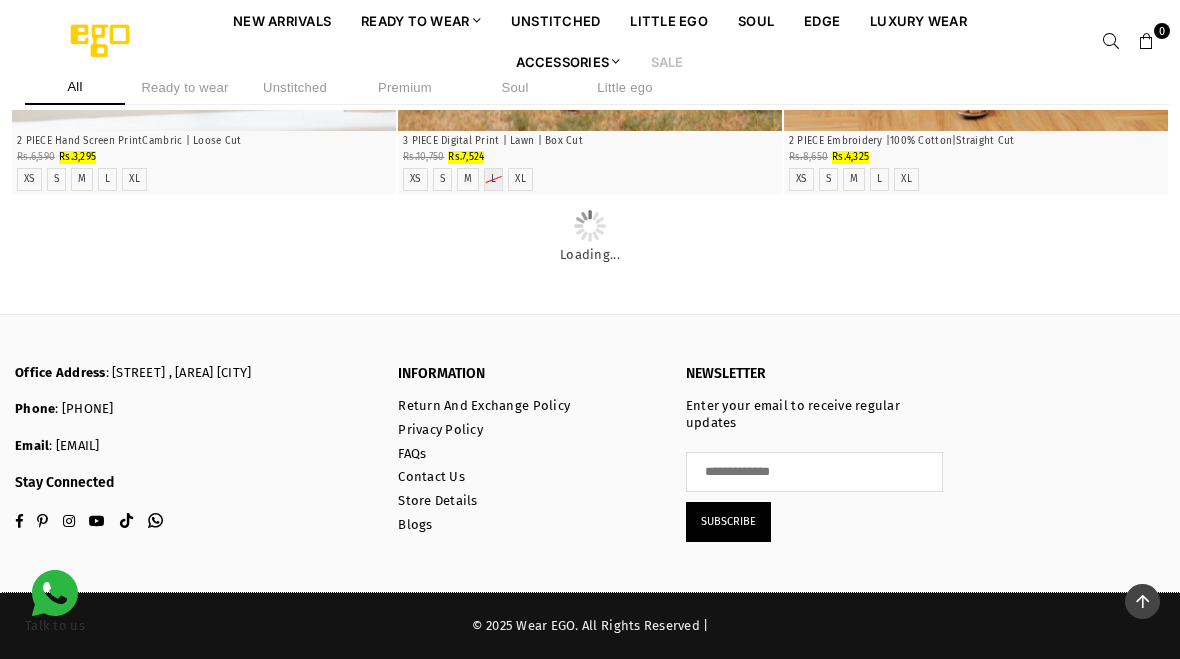 click at bounding box center (976, -1439) 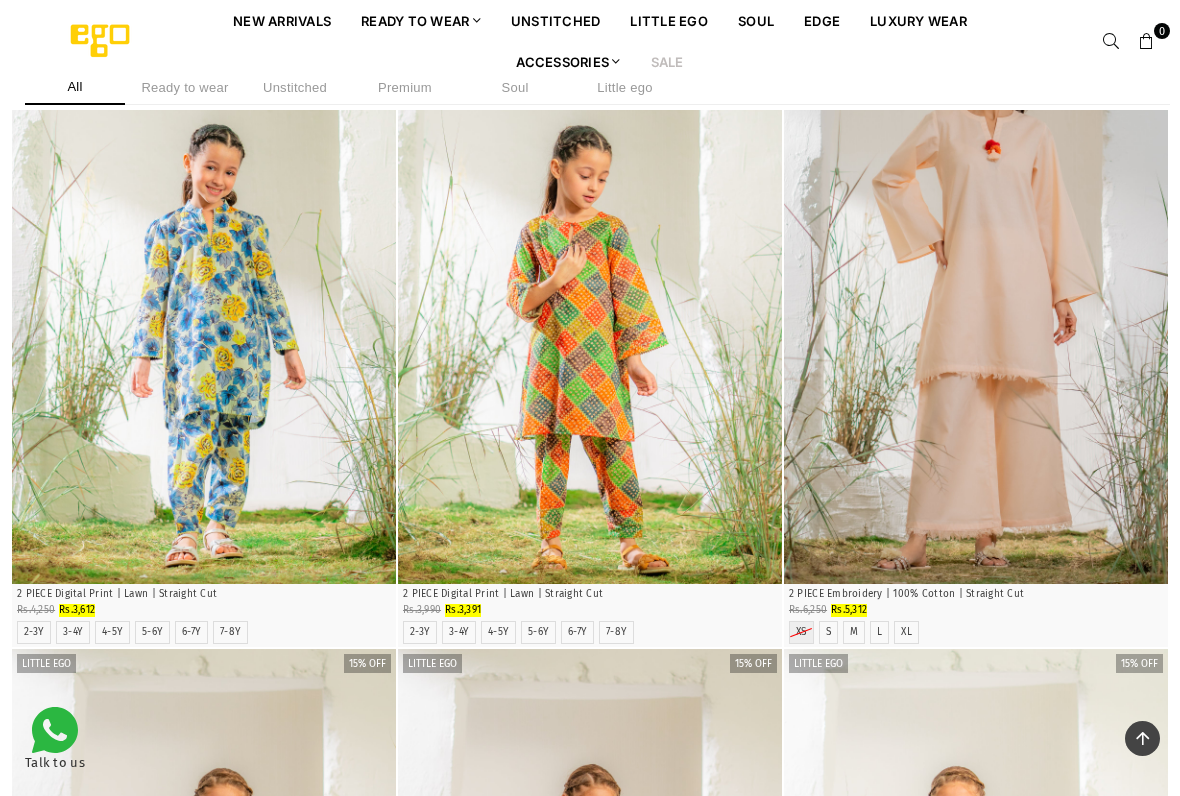 scroll, scrollTop: 18361, scrollLeft: 0, axis: vertical 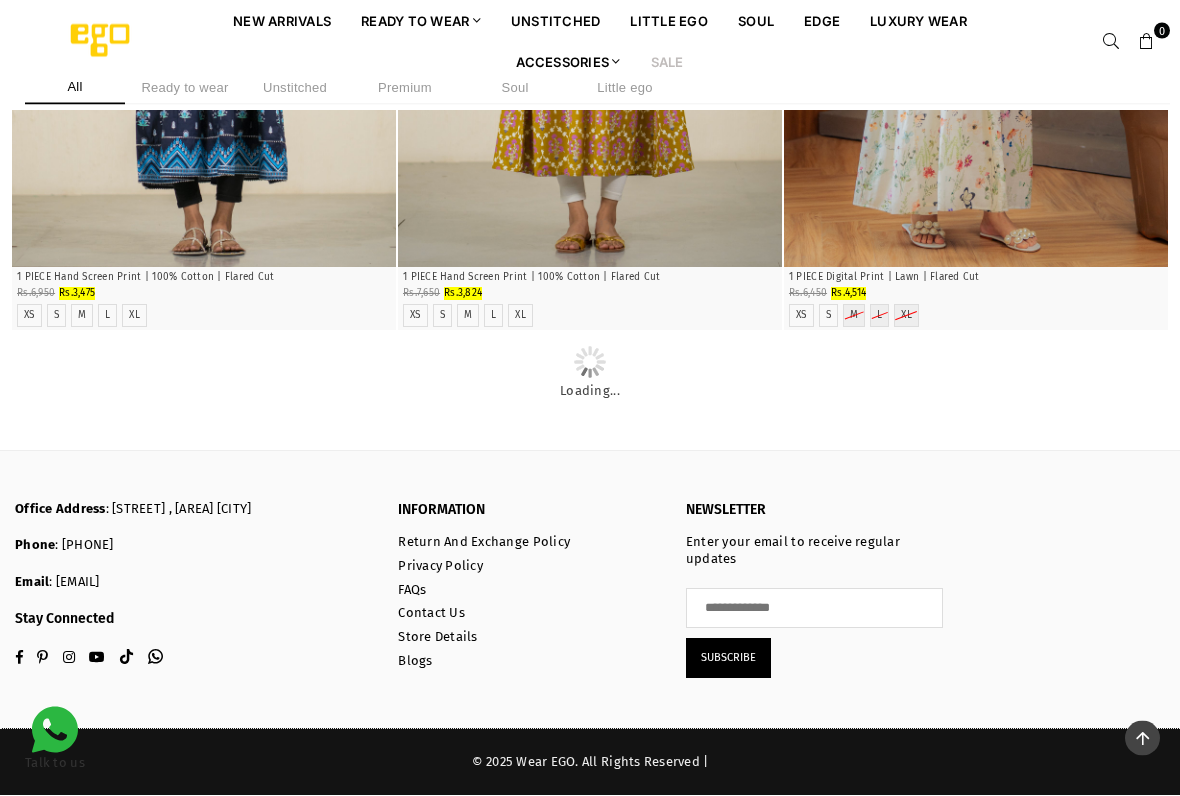 click at bounding box center [976, -3067] 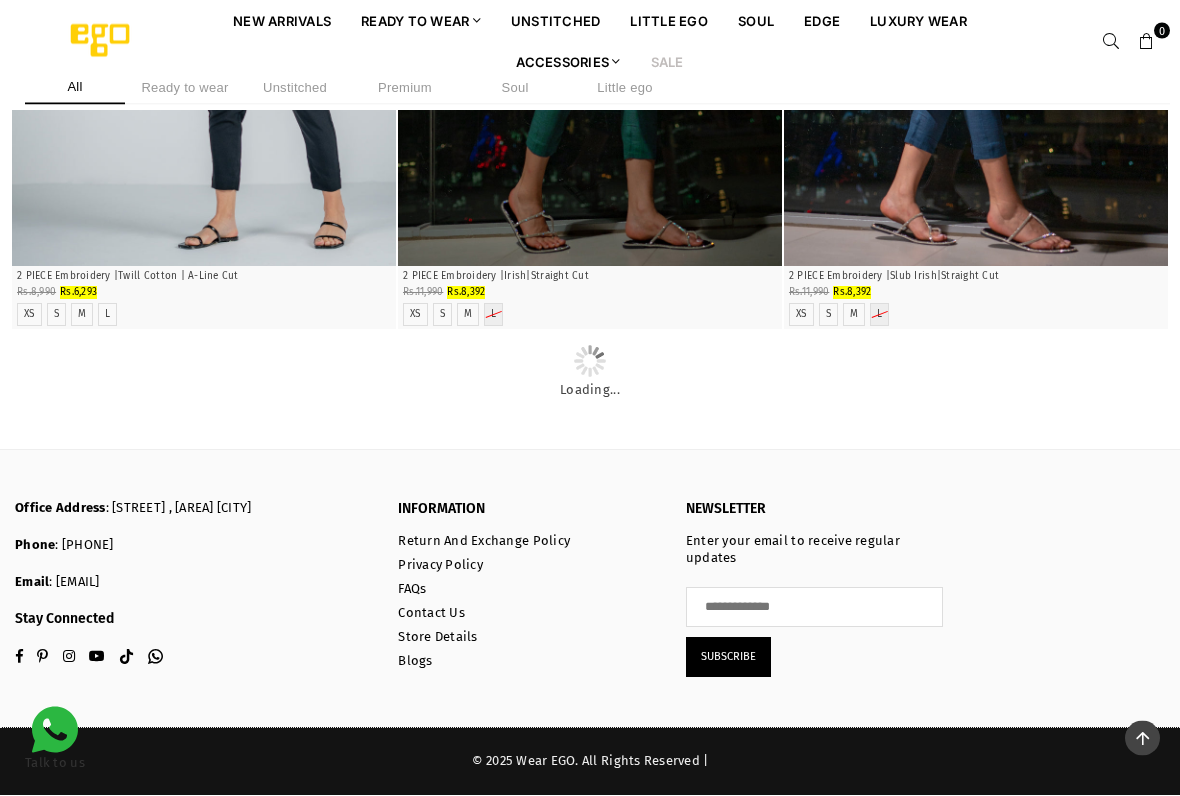 scroll, scrollTop: 27225, scrollLeft: 0, axis: vertical 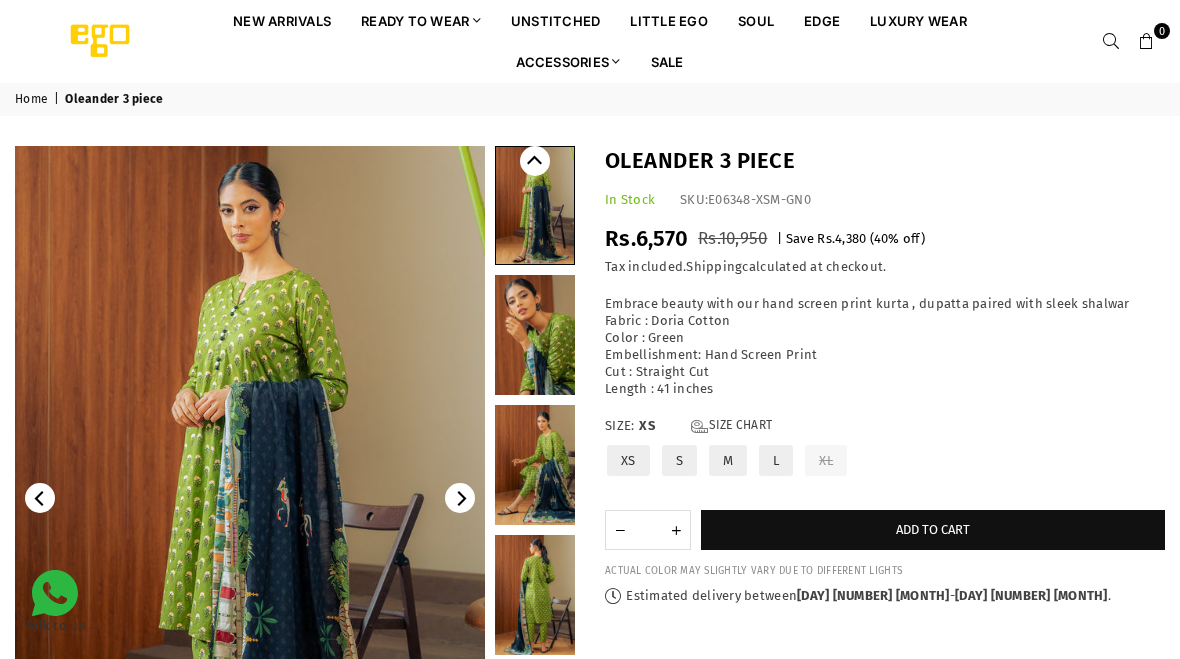 click at bounding box center [250, 498] 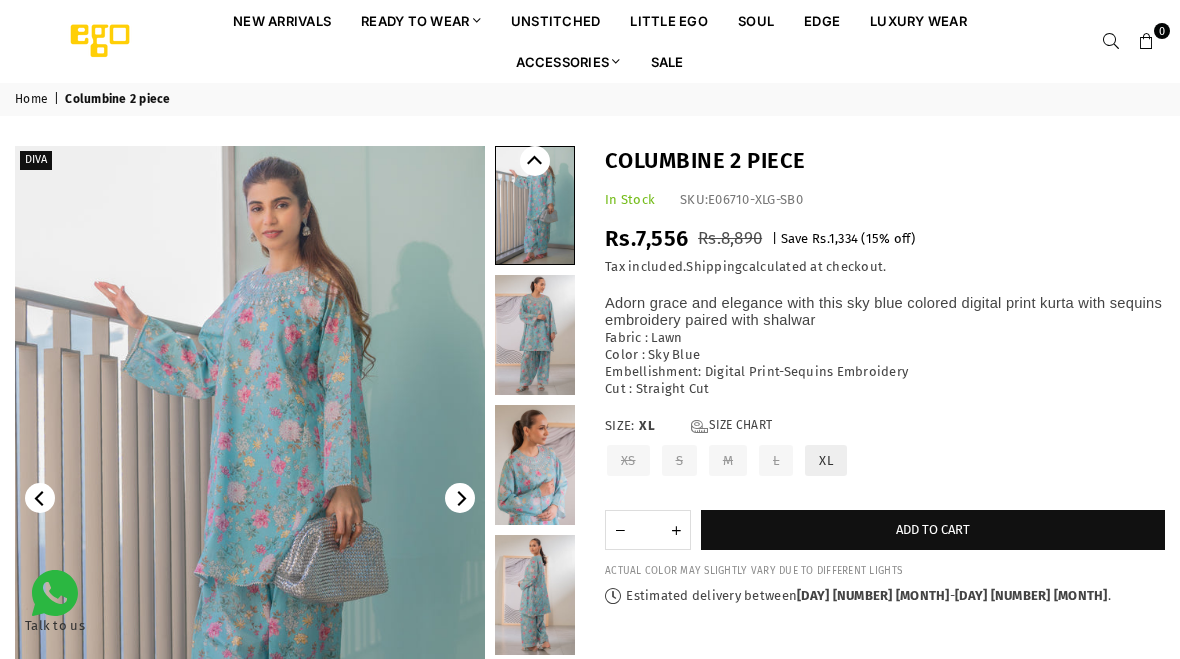 scroll, scrollTop: 0, scrollLeft: 0, axis: both 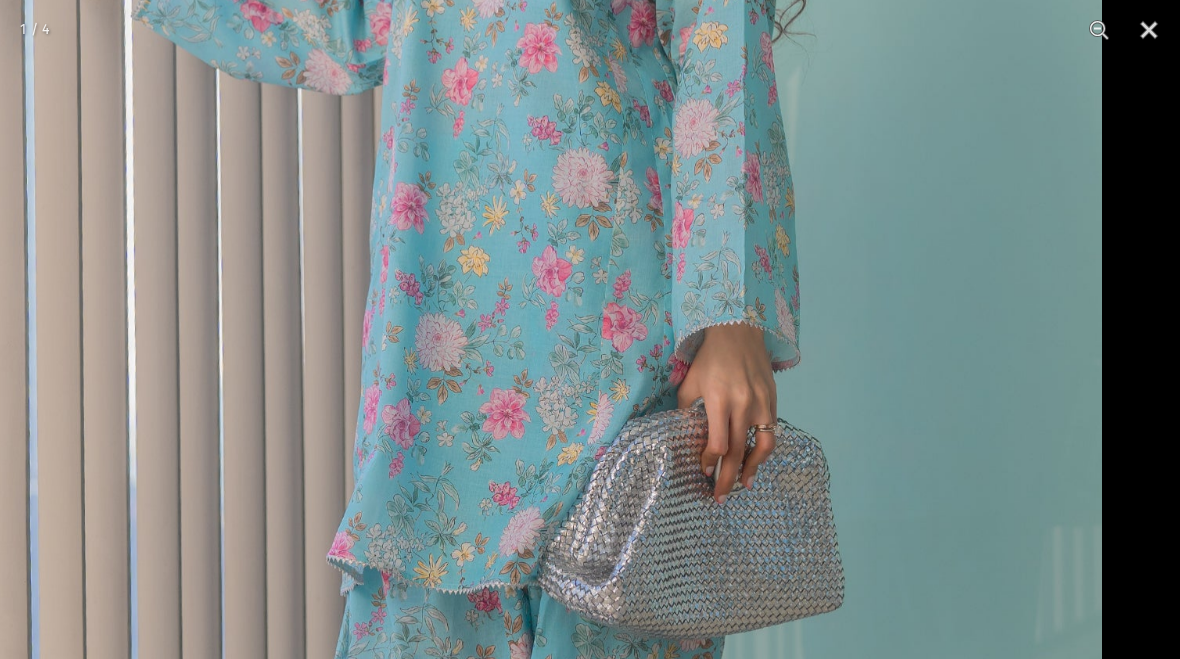 click at bounding box center [475, 359] 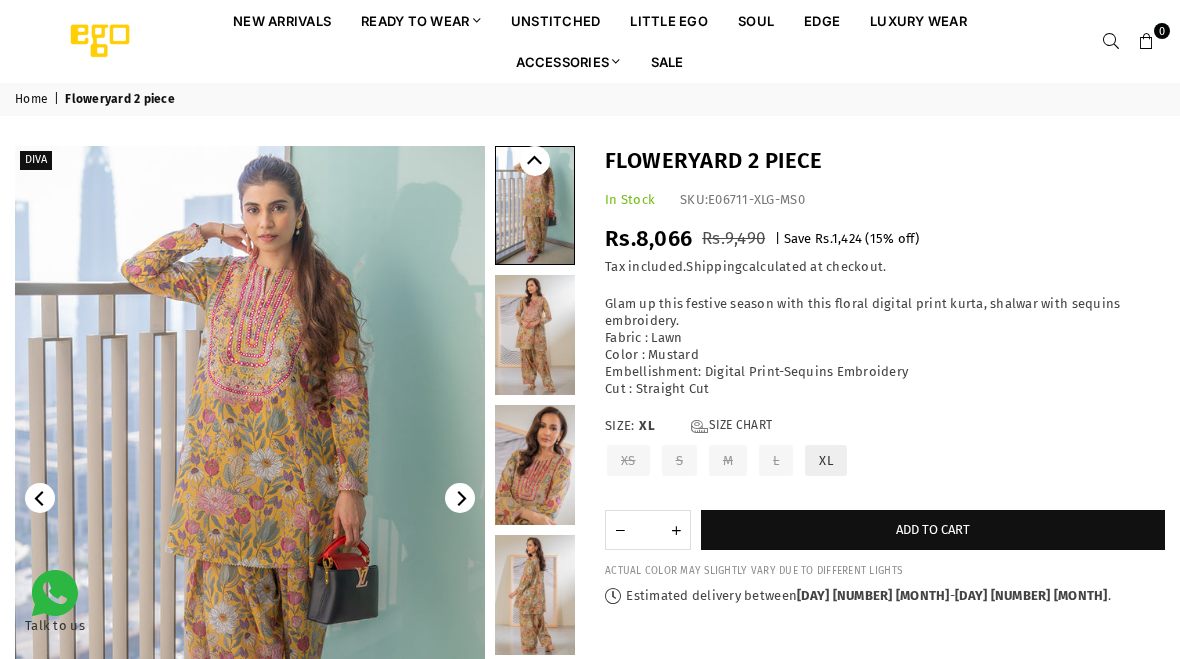 scroll, scrollTop: 0, scrollLeft: 0, axis: both 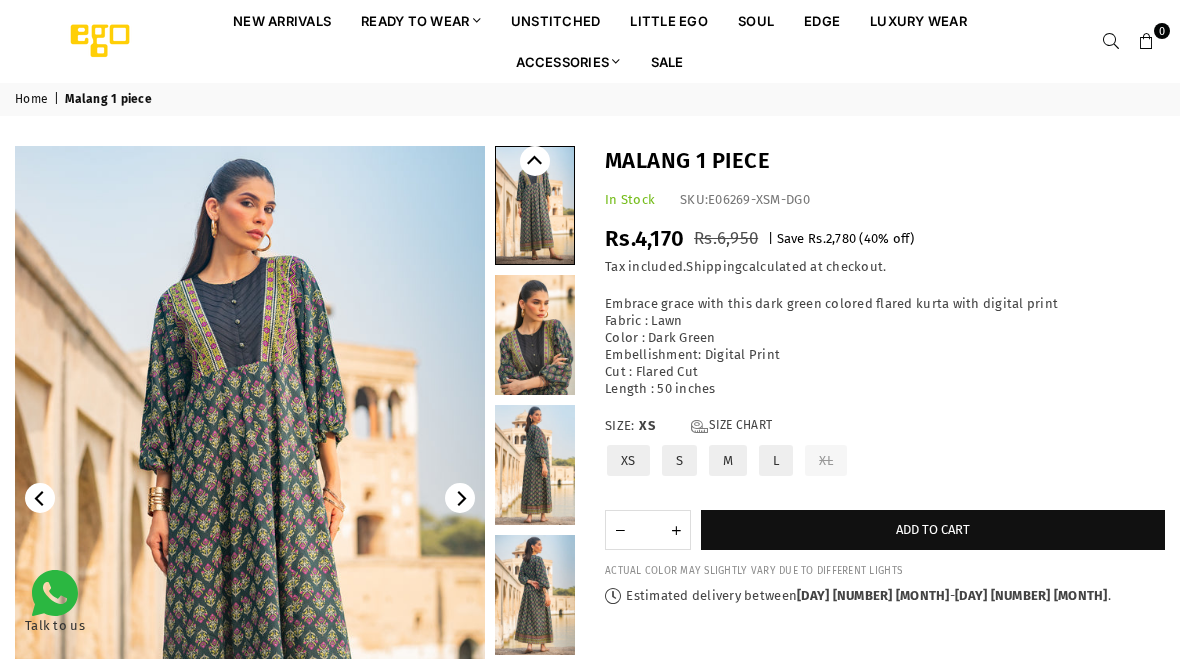 click at bounding box center [250, 498] 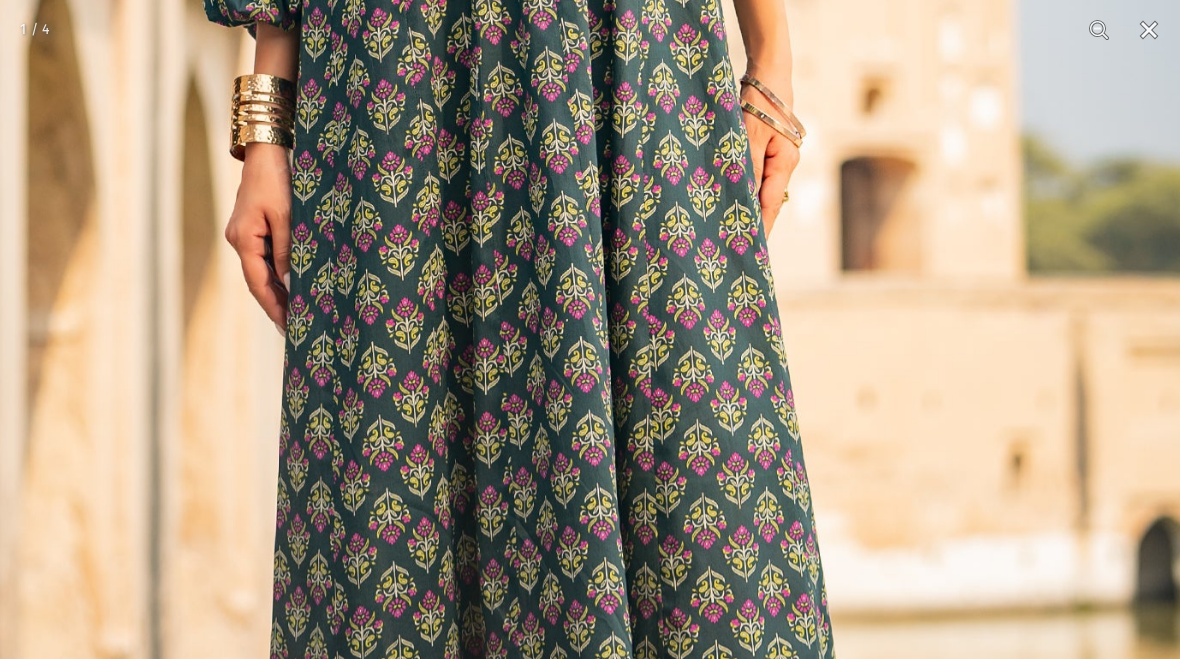 click at bounding box center (528, 108) 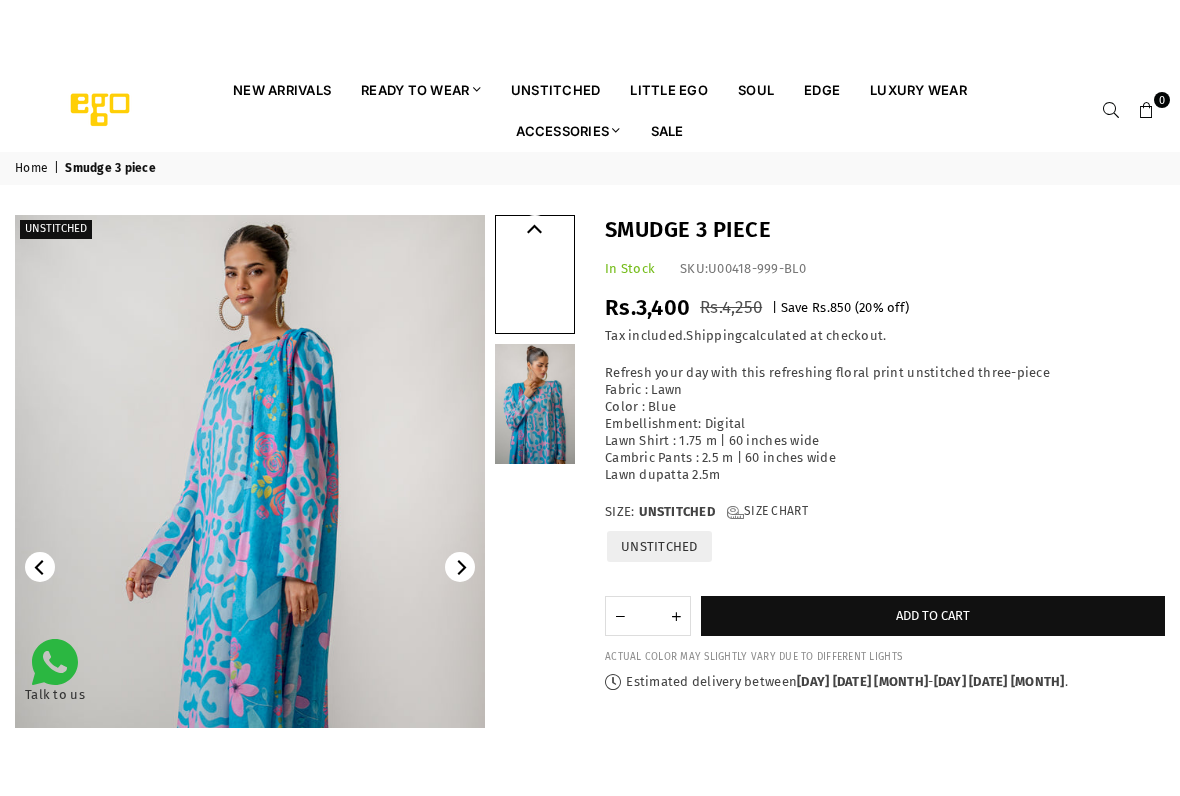 scroll, scrollTop: 0, scrollLeft: 0, axis: both 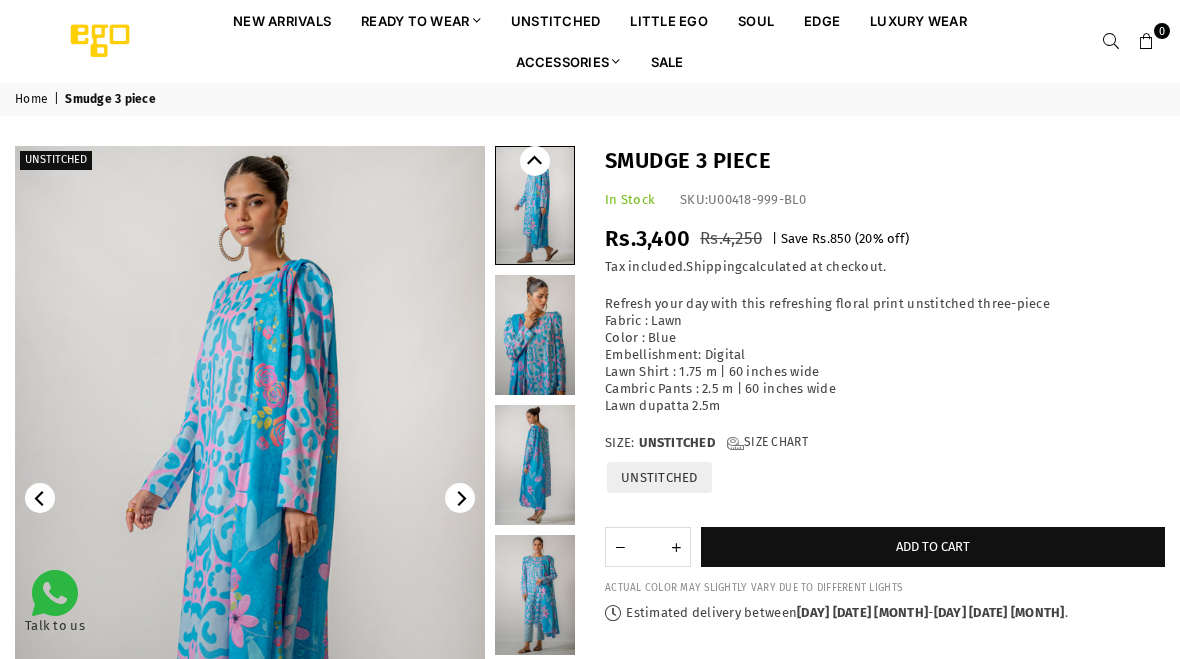 click at bounding box center [250, 498] 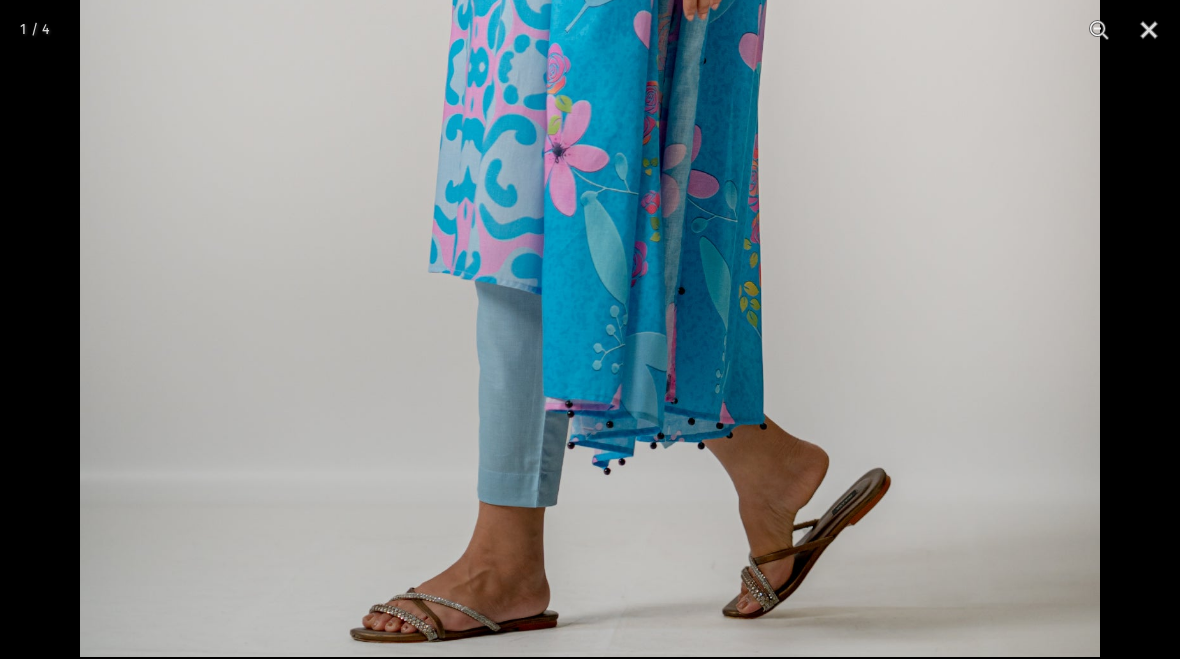 click at bounding box center [590, -108] 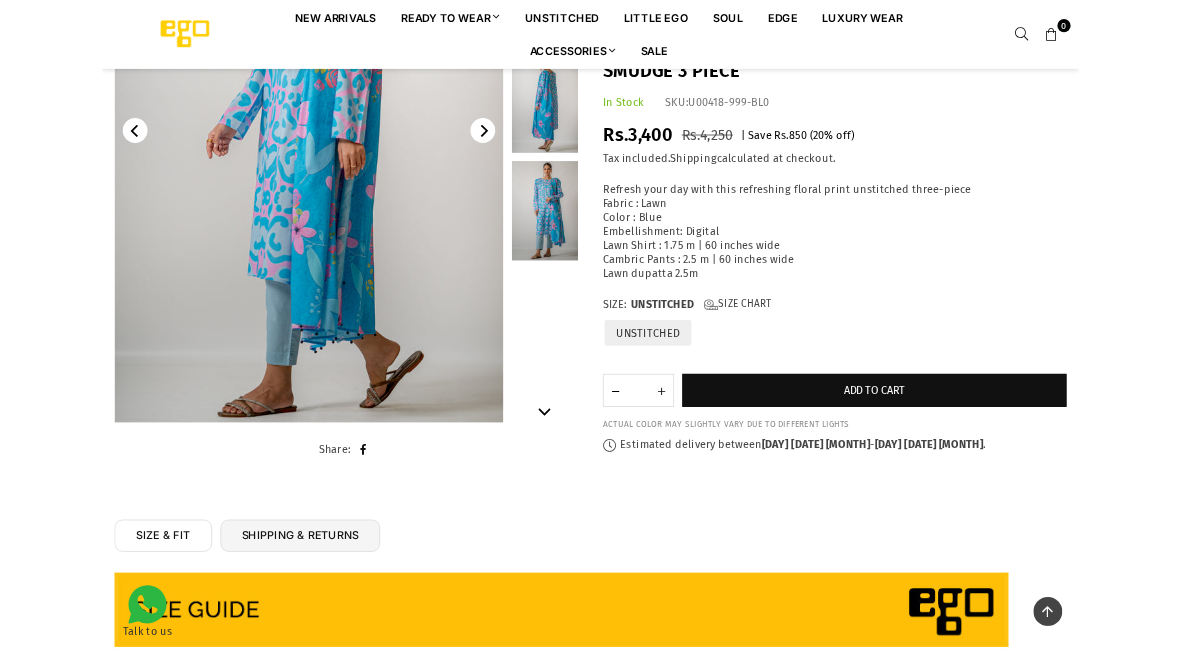 scroll, scrollTop: 330, scrollLeft: 0, axis: vertical 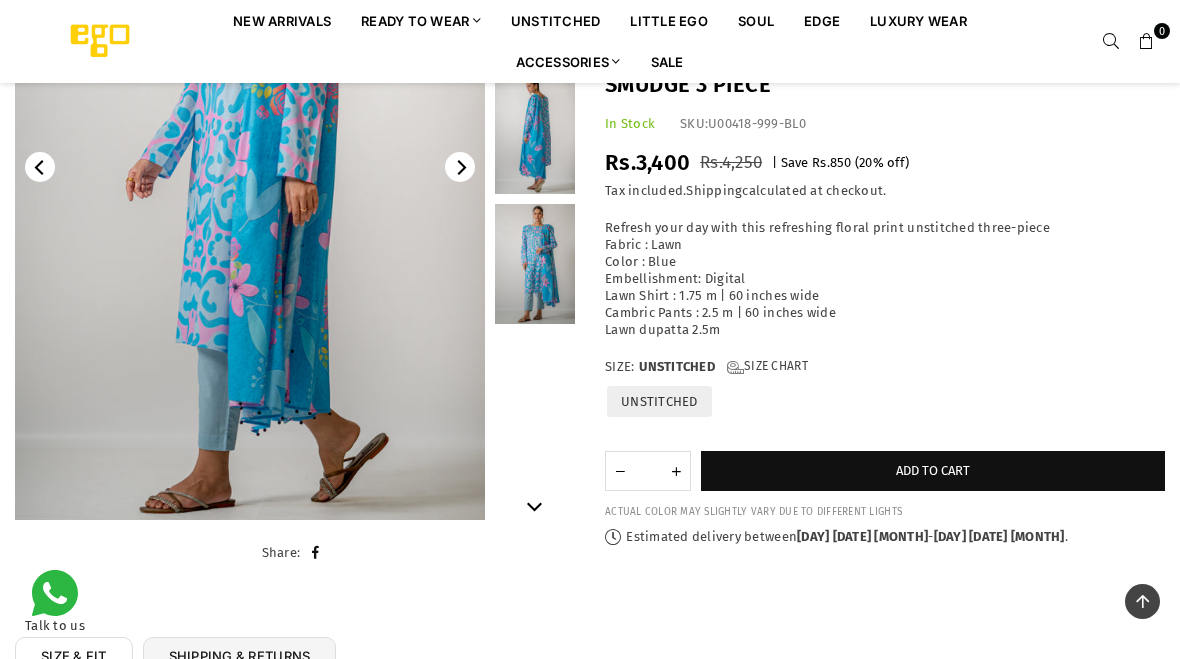 click on "Refresh your day with this refreshing  floral print unstitched three-piece Fabric : Lawn  Color : Blue Embellishment: Digital  Lawn  Shirt : 1.75 m | 60 inches wide  Cambric Pants : 2.5 m | 60 inches wide  Lawn dupatta 2.5m" at bounding box center [885, 279] 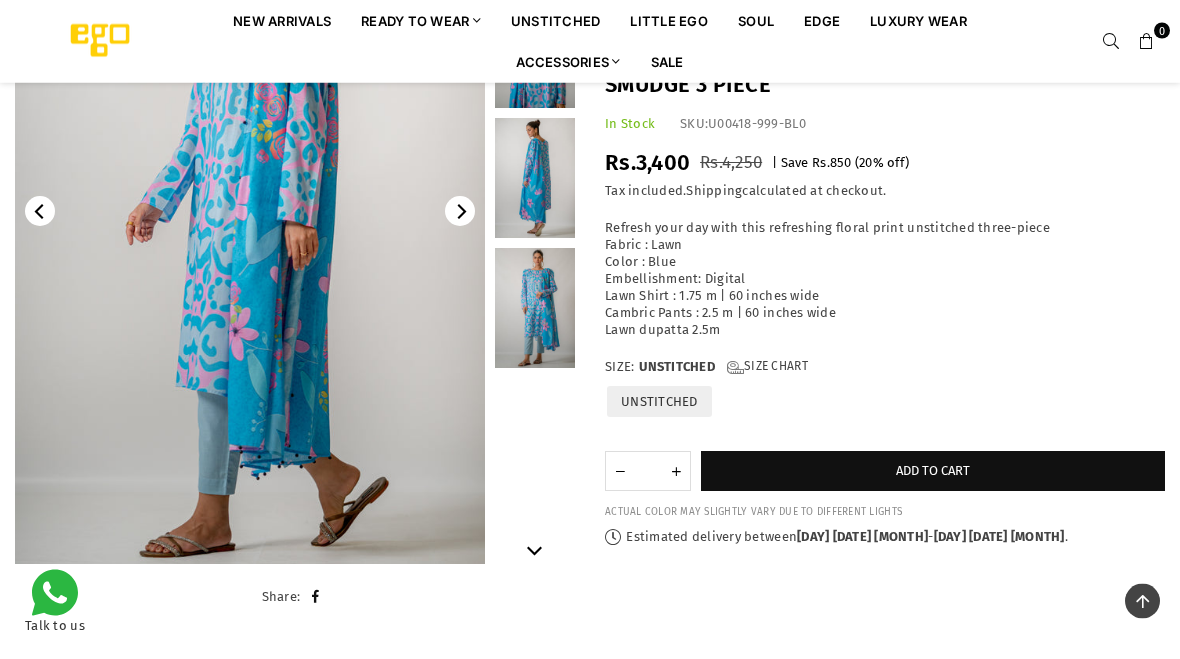 scroll, scrollTop: 286, scrollLeft: 0, axis: vertical 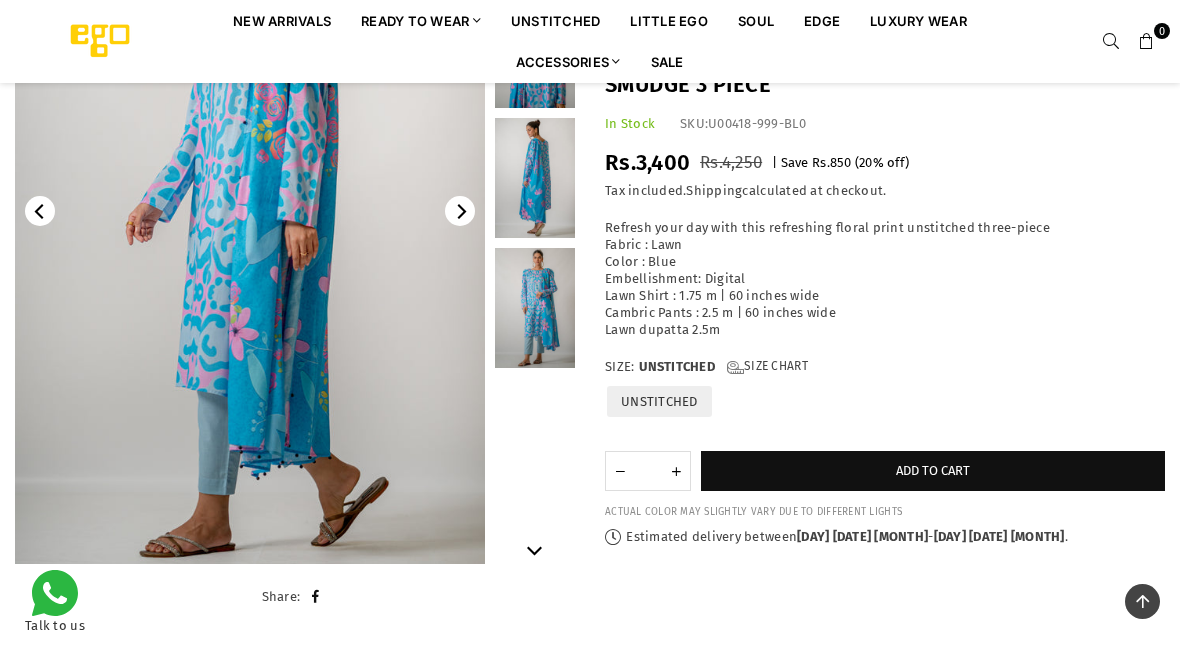 click at bounding box center (535, 308) 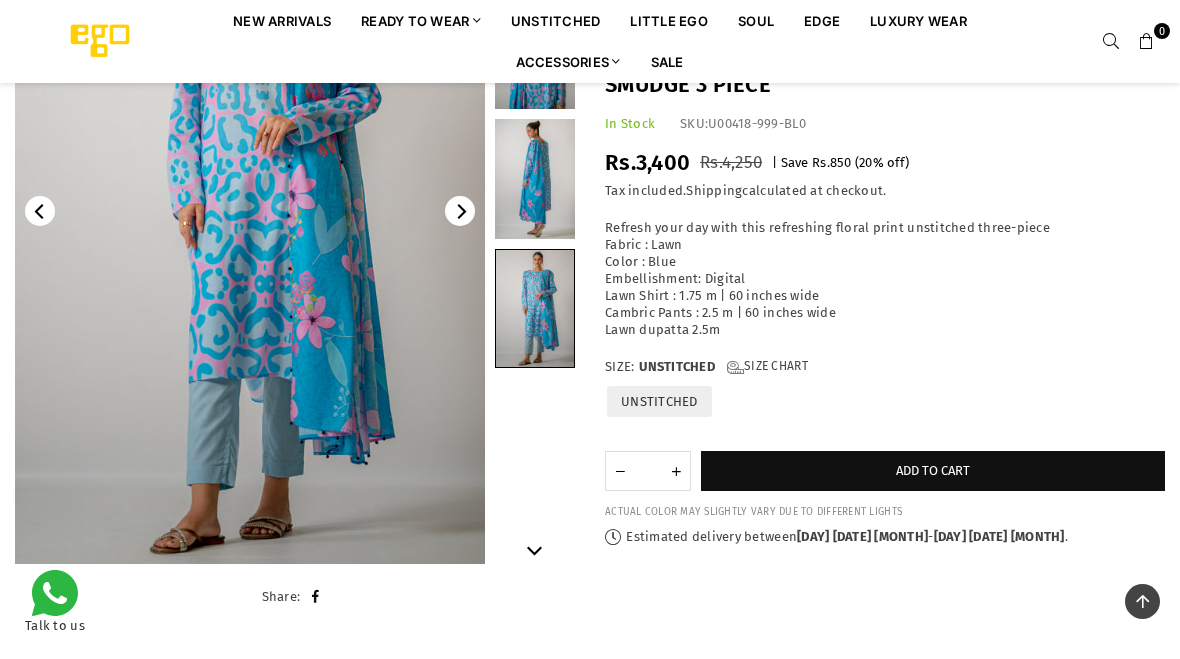 click at bounding box center [250, 211] 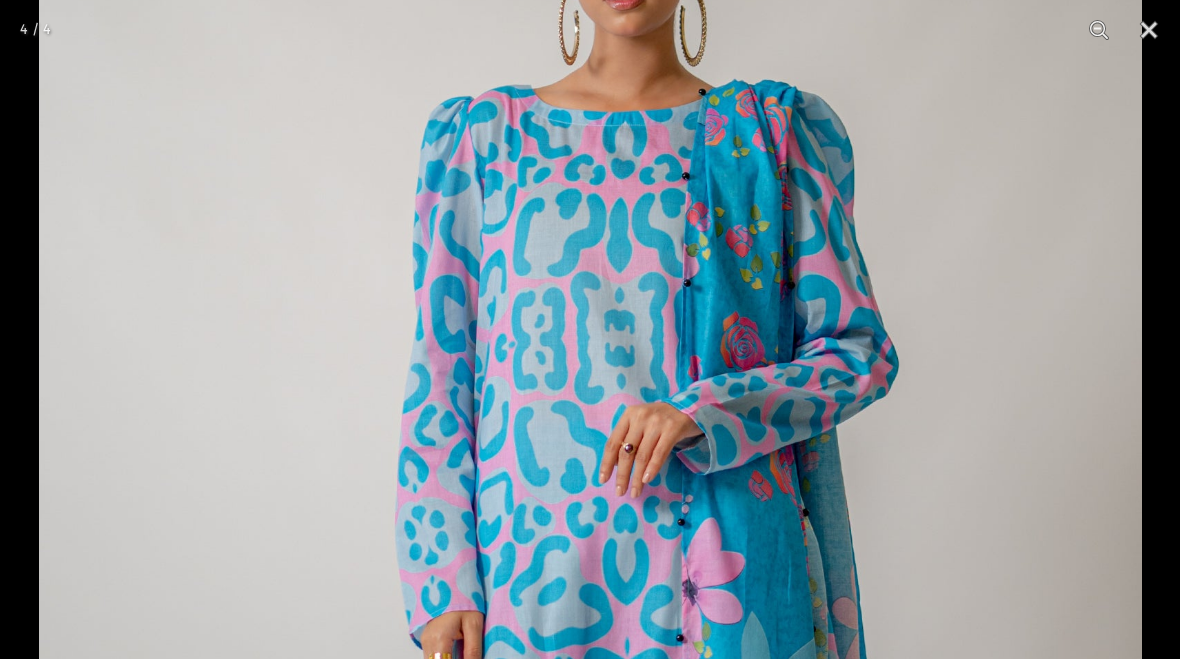click at bounding box center [590, 629] 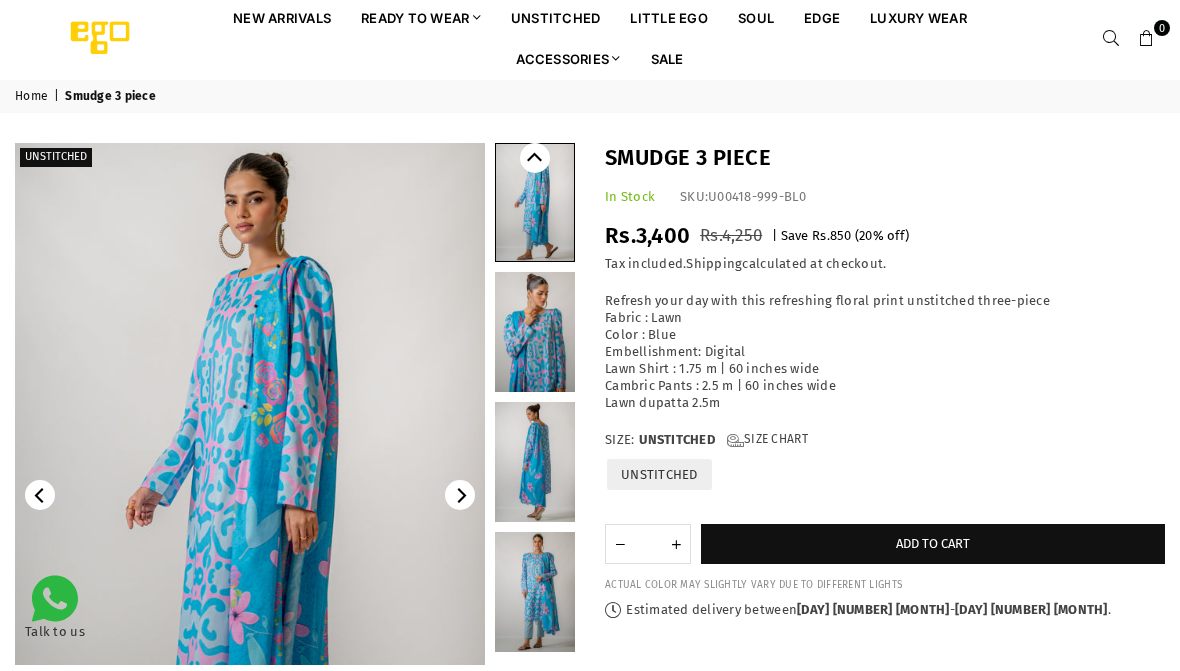 scroll, scrollTop: 9, scrollLeft: 0, axis: vertical 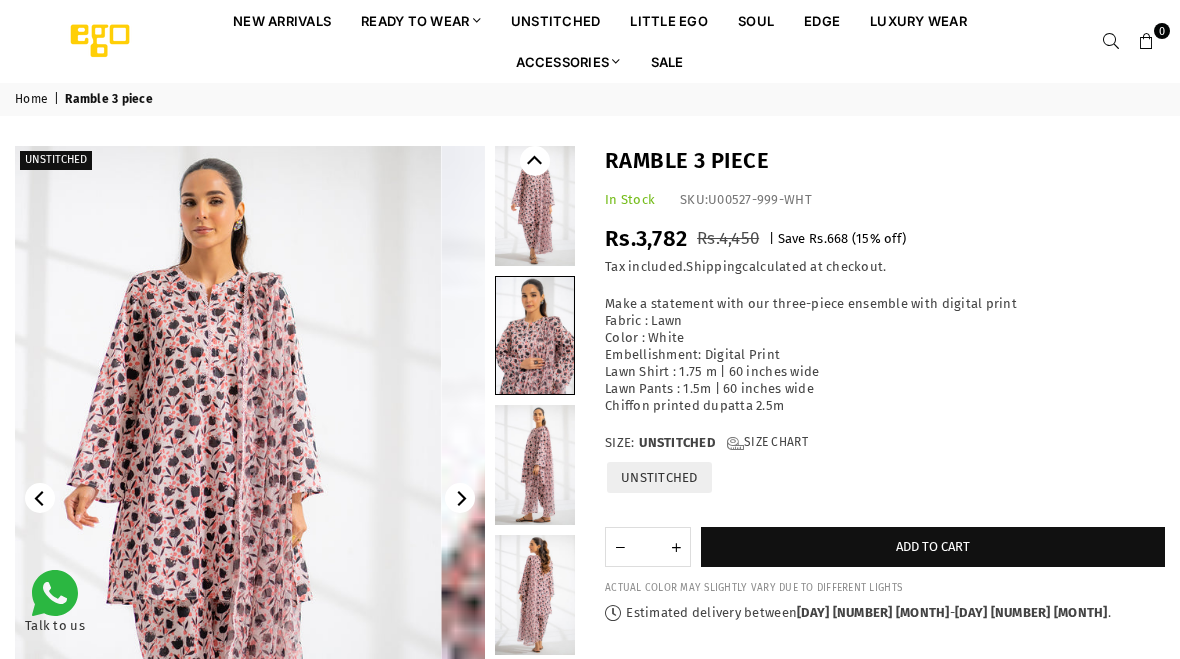 click at bounding box center (206, 498) 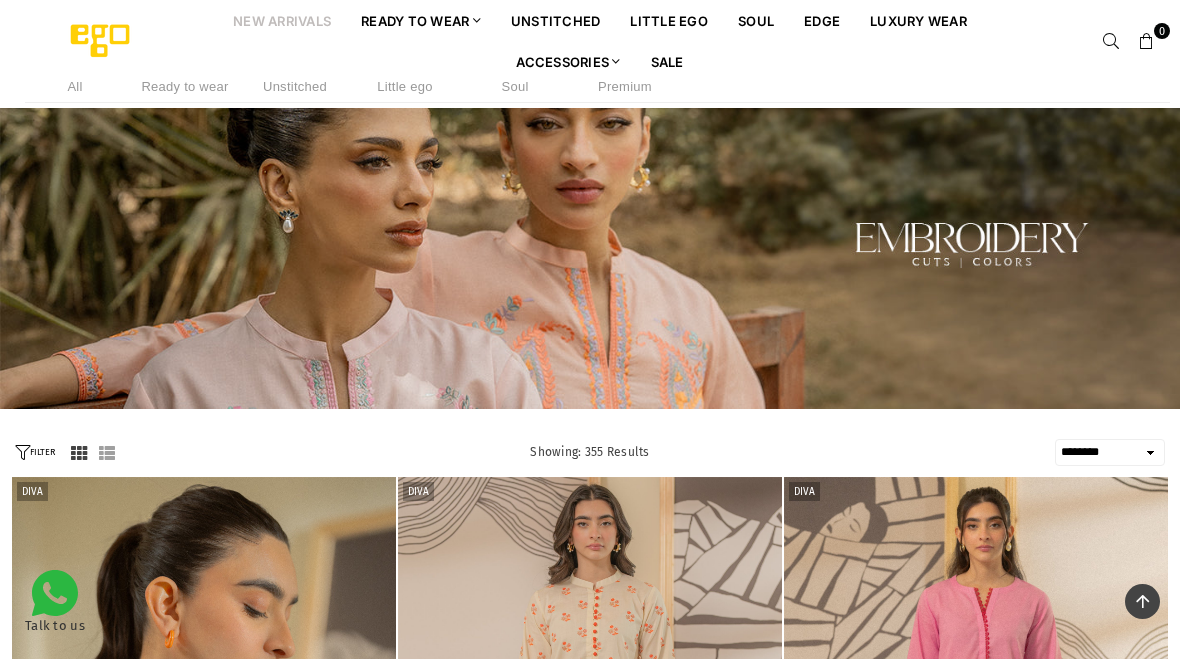 select on "******" 